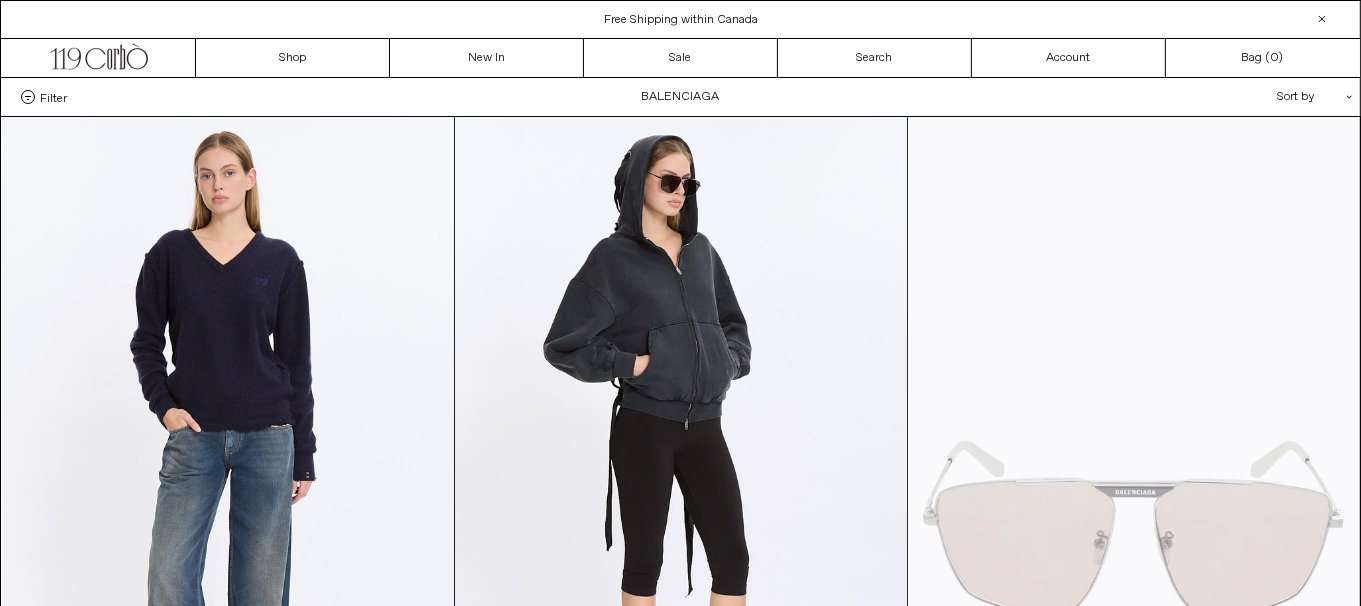 scroll, scrollTop: 0, scrollLeft: 0, axis: both 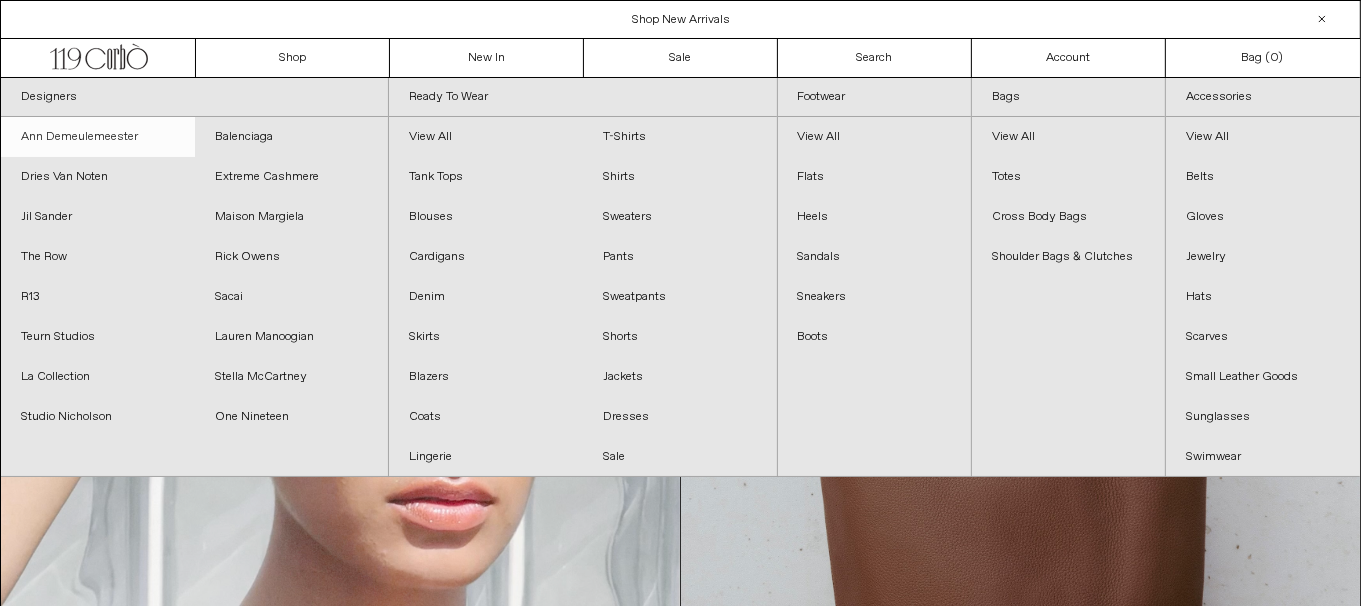 click on "Ann Demeulemeester" at bounding box center (98, 137) 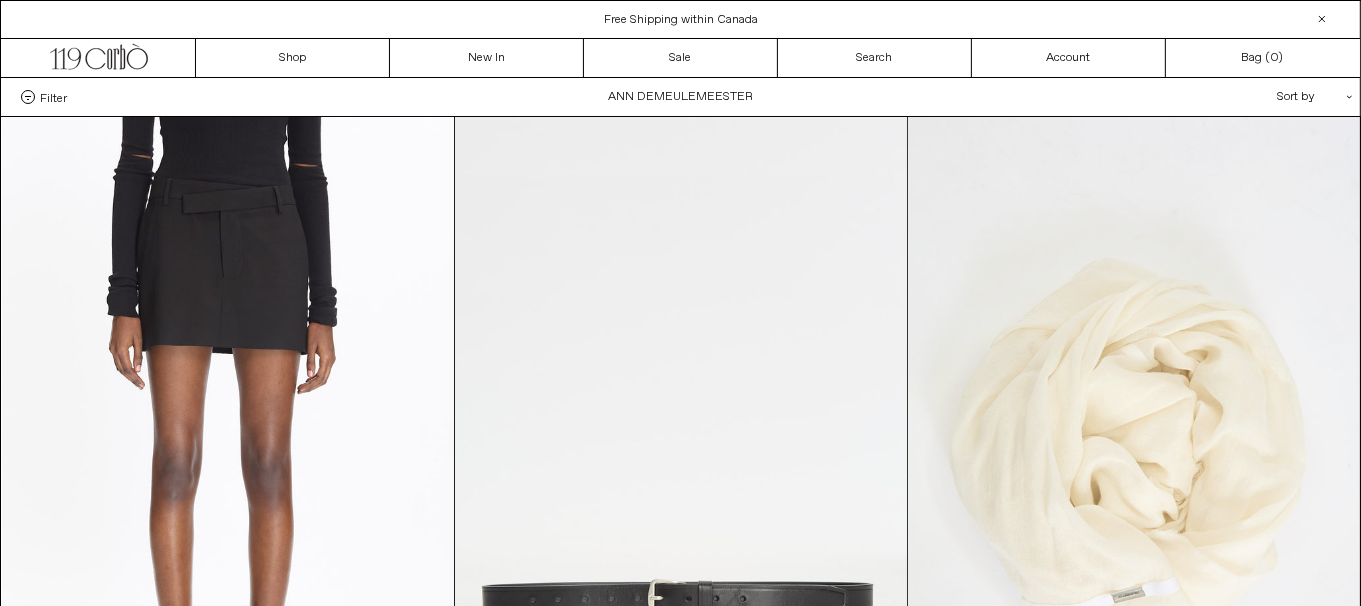 scroll, scrollTop: 0, scrollLeft: 0, axis: both 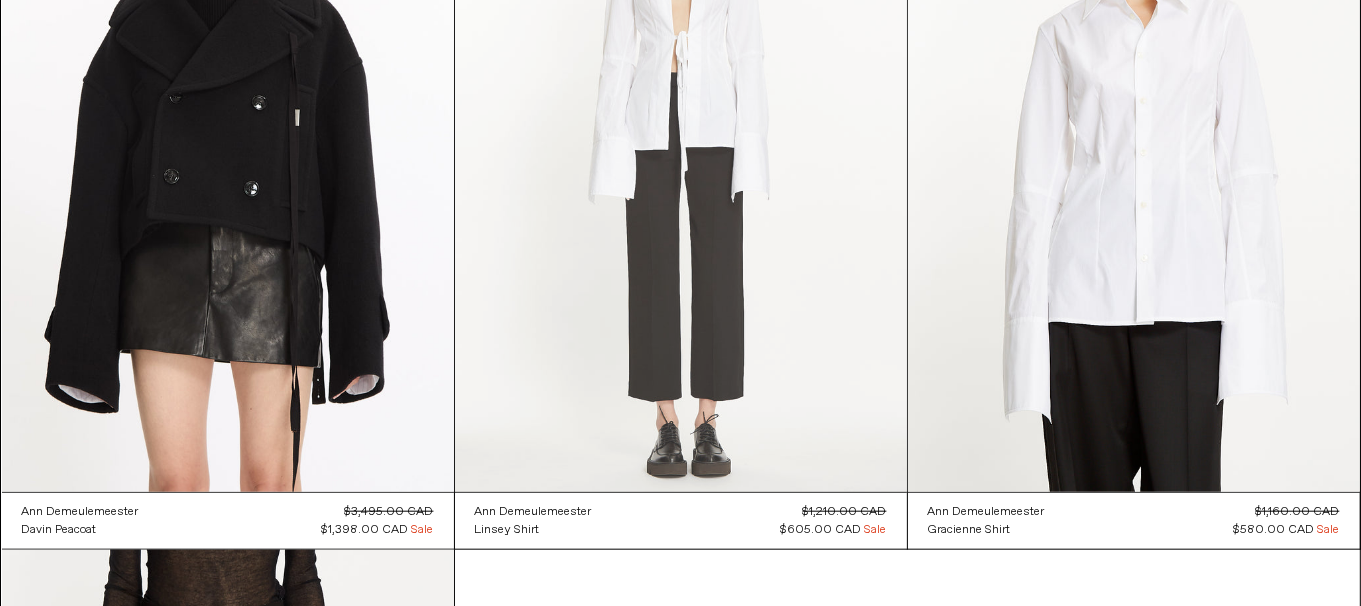 click at bounding box center (681, 153) 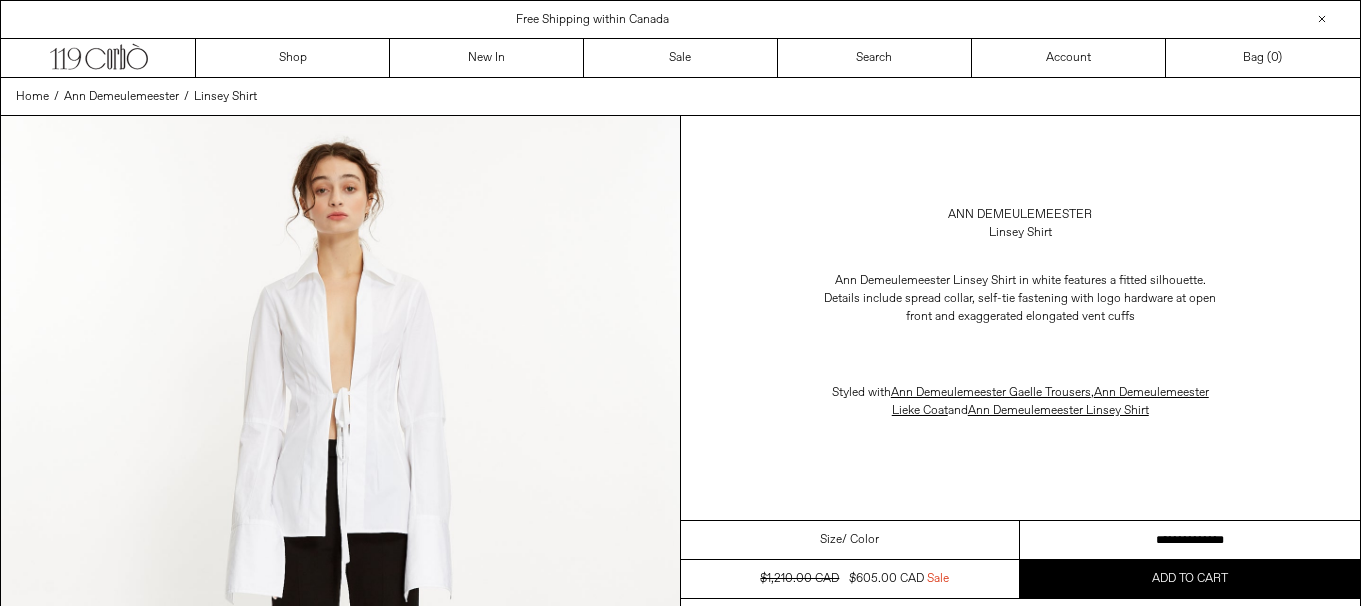 scroll, scrollTop: 0, scrollLeft: 0, axis: both 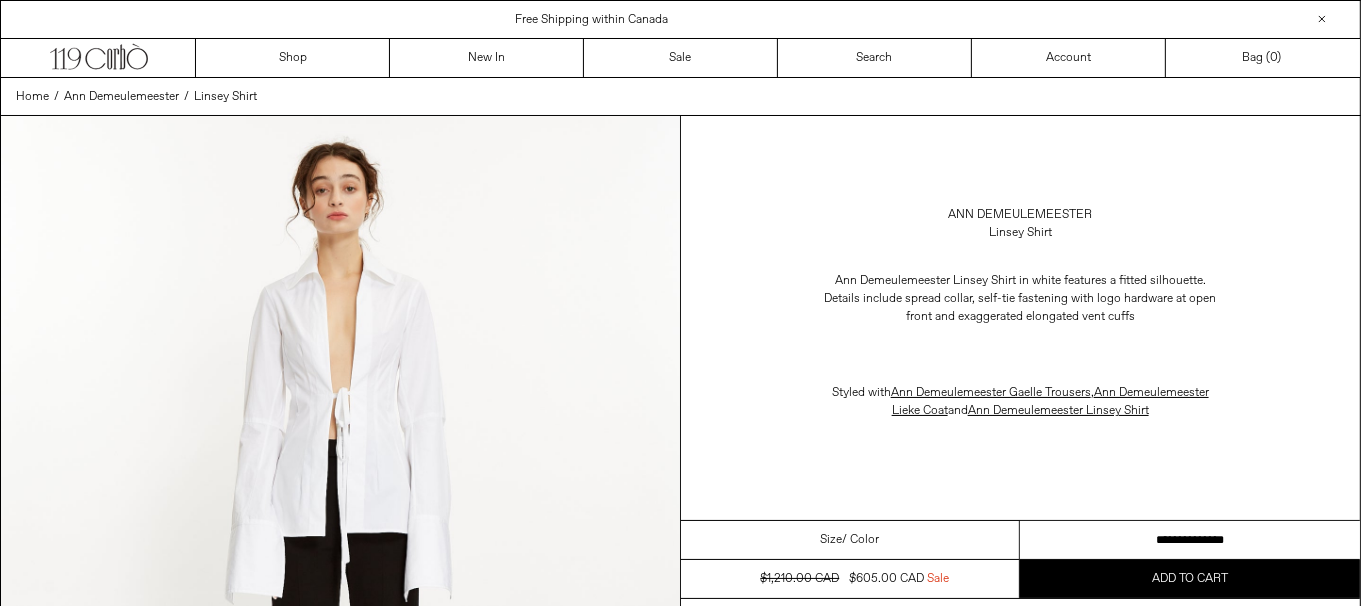 click on "**********" at bounding box center [1190, 540] 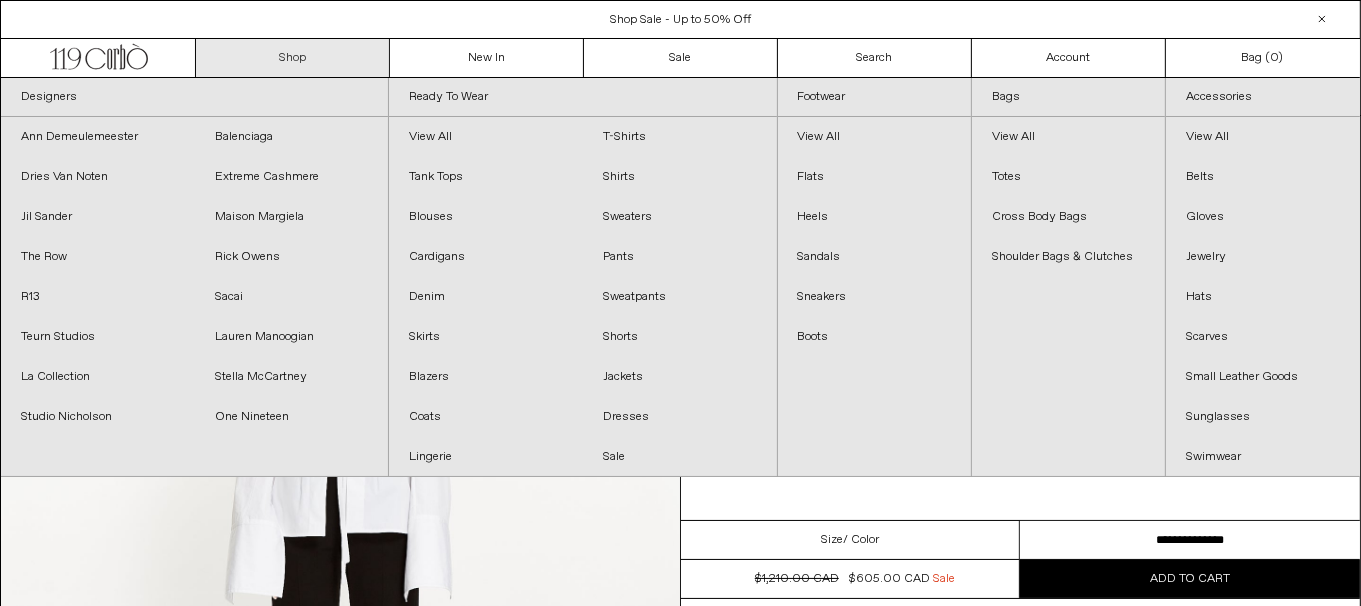 scroll, scrollTop: 0, scrollLeft: 0, axis: both 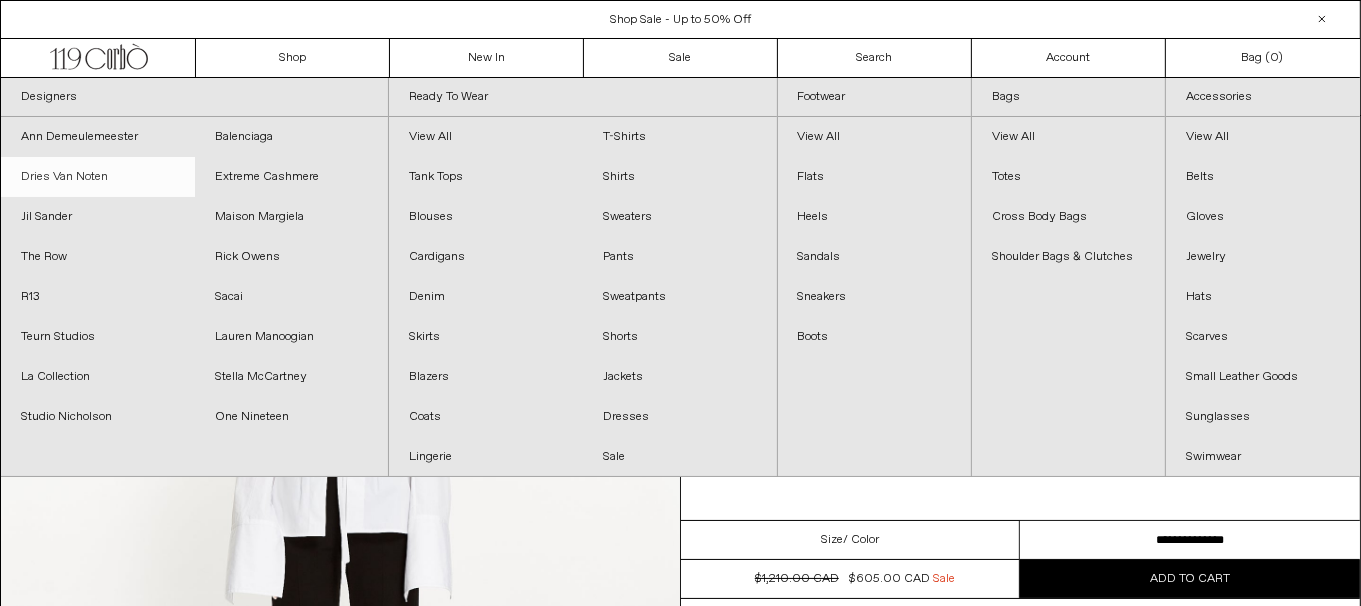 click on "Dries Van Noten" at bounding box center (98, 177) 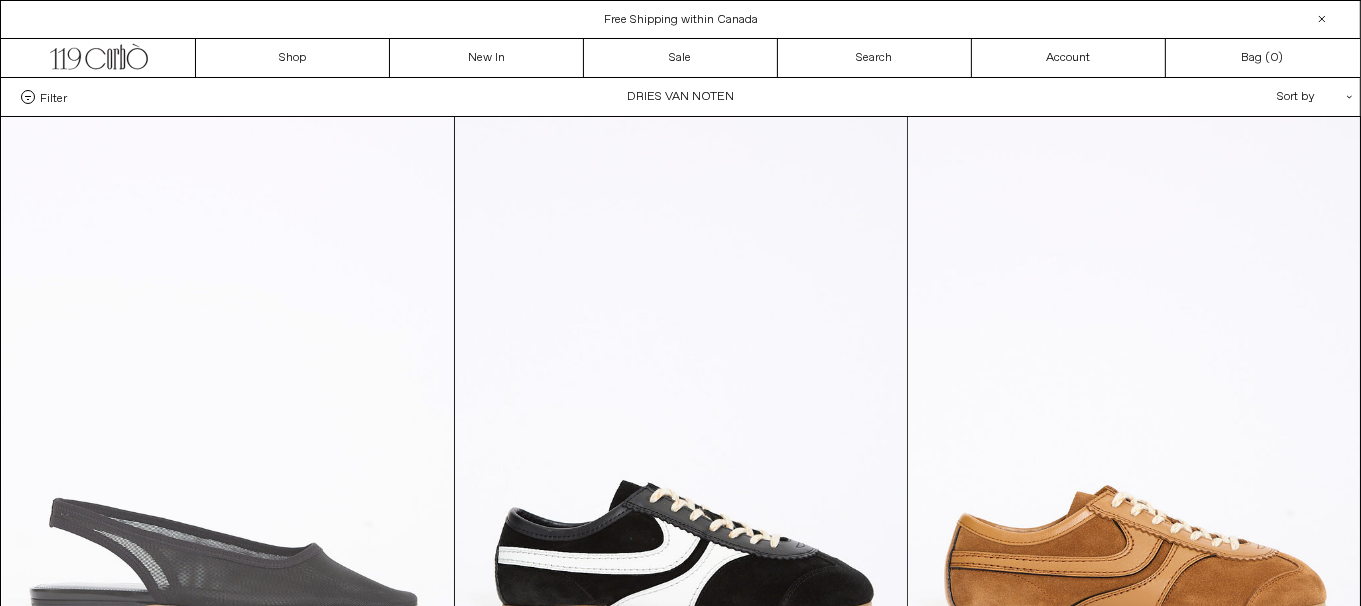 scroll, scrollTop: 300, scrollLeft: 0, axis: vertical 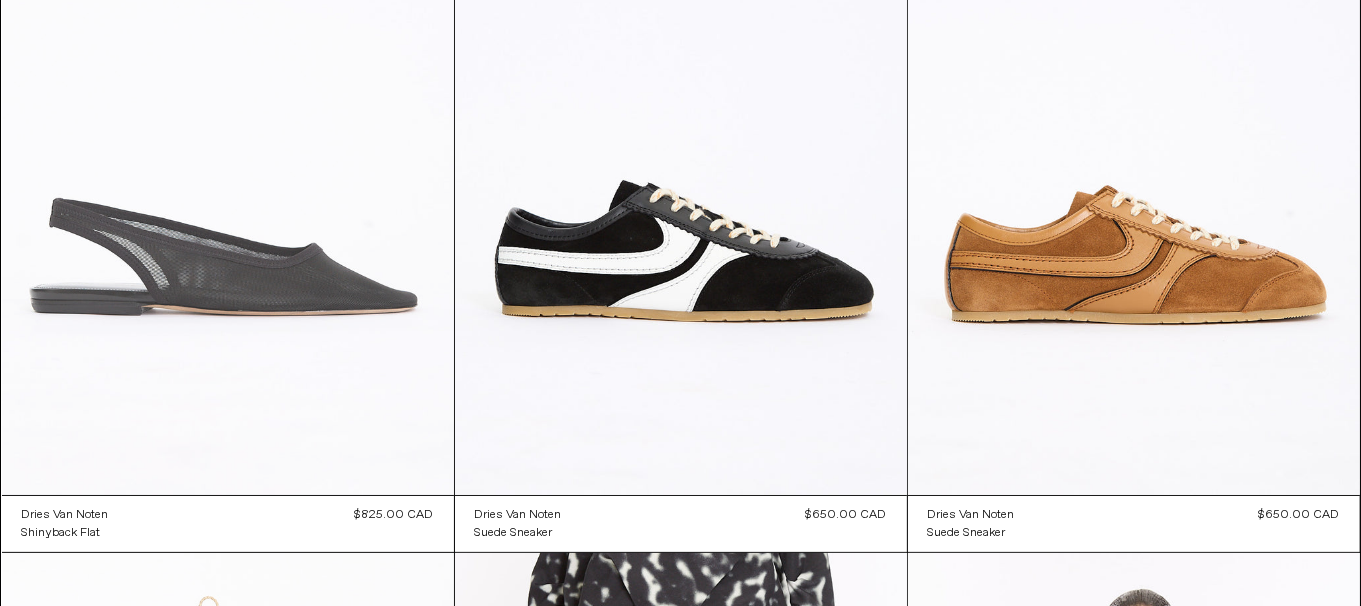 click at bounding box center (228, 156) 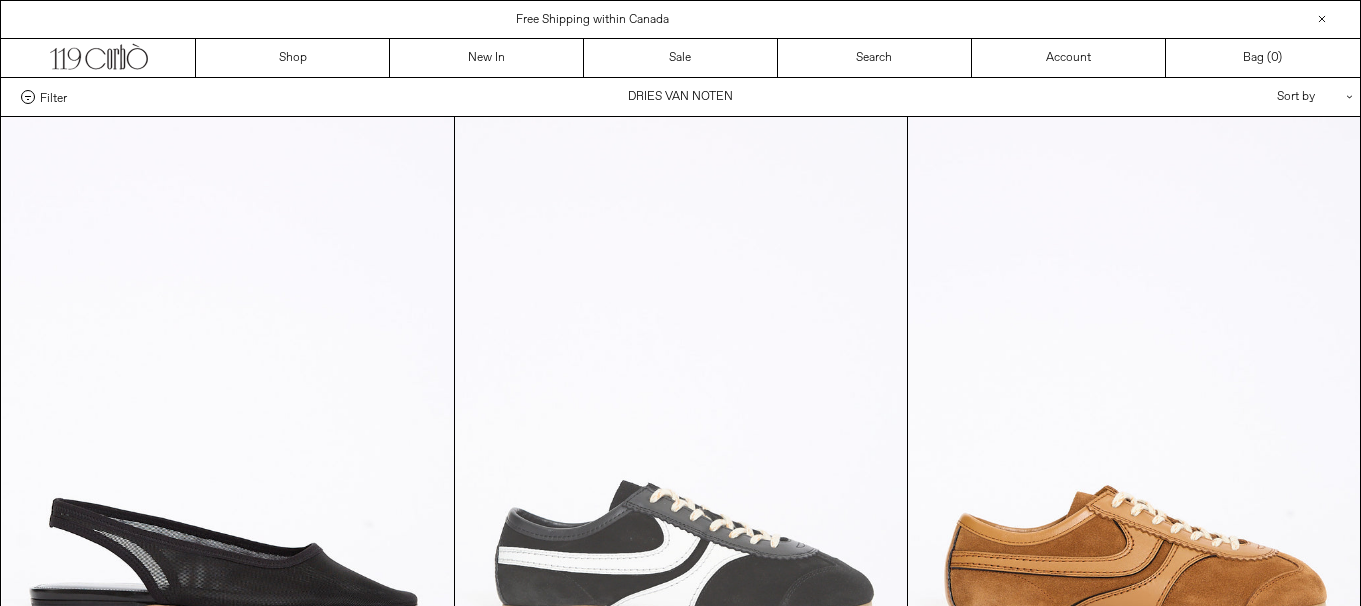 scroll, scrollTop: 290, scrollLeft: 0, axis: vertical 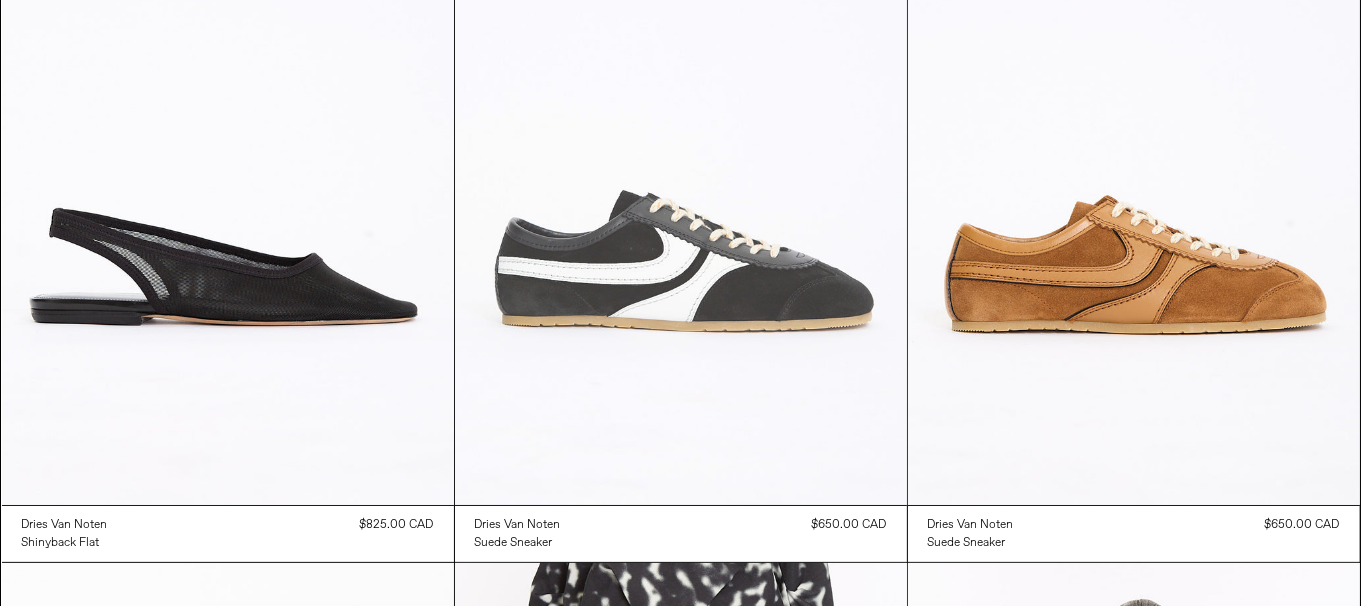 click at bounding box center (681, 166) 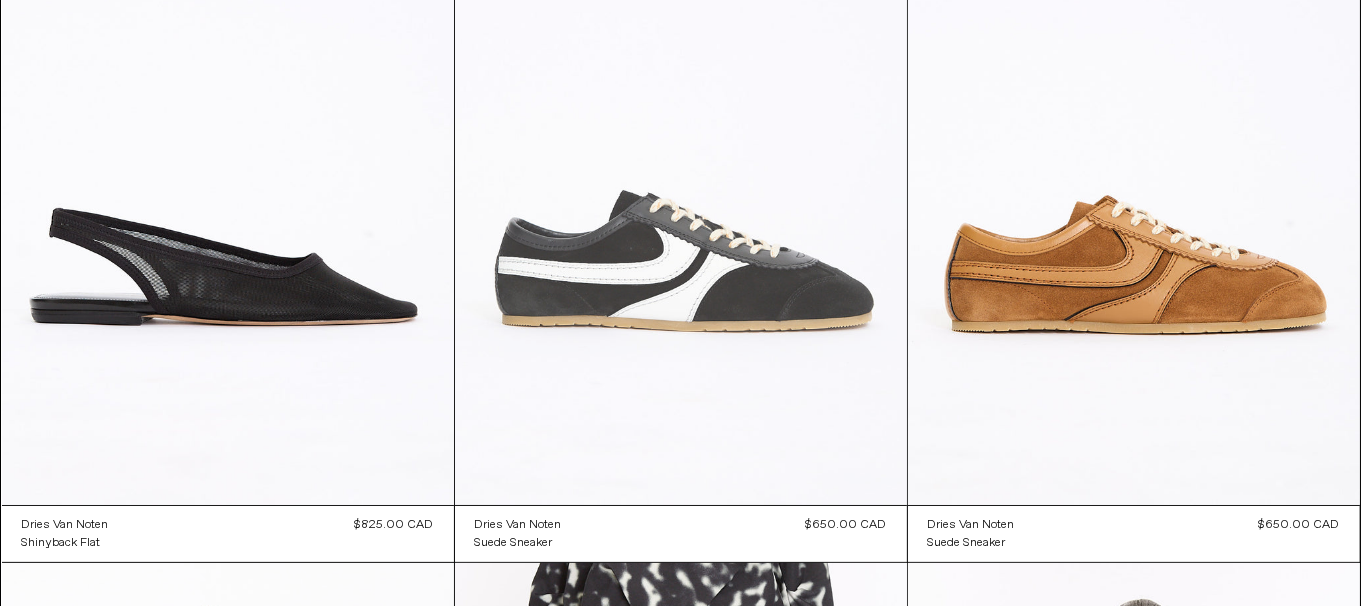 click at bounding box center [681, 166] 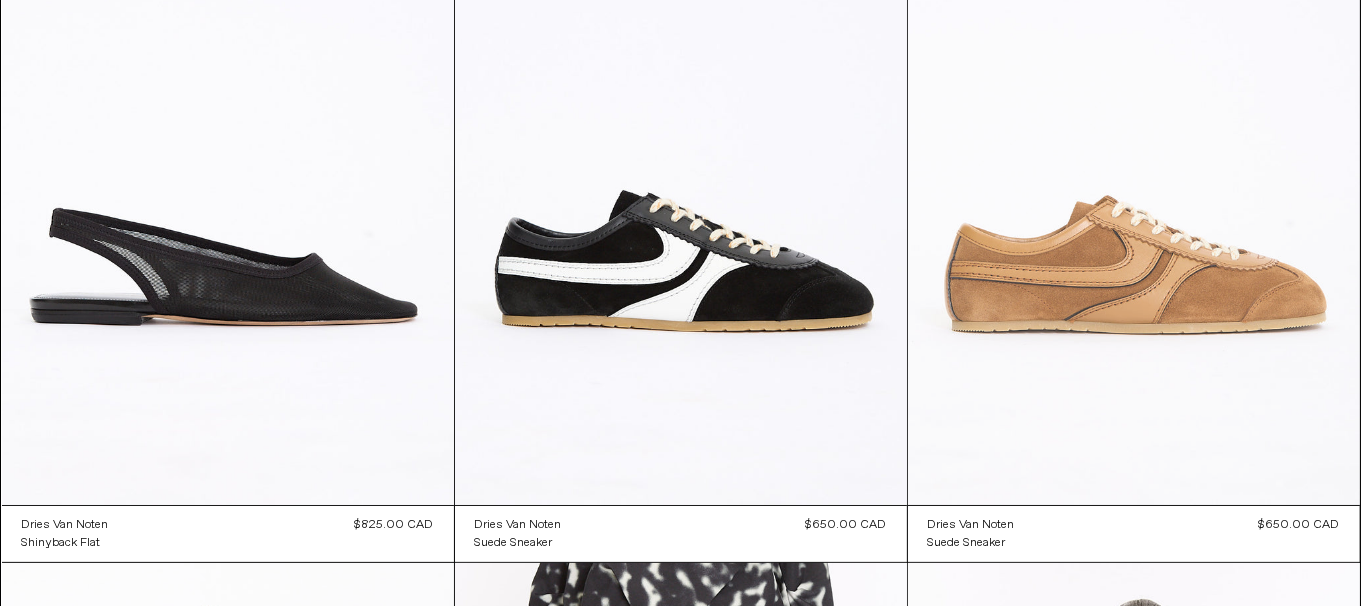 click at bounding box center [1134, 166] 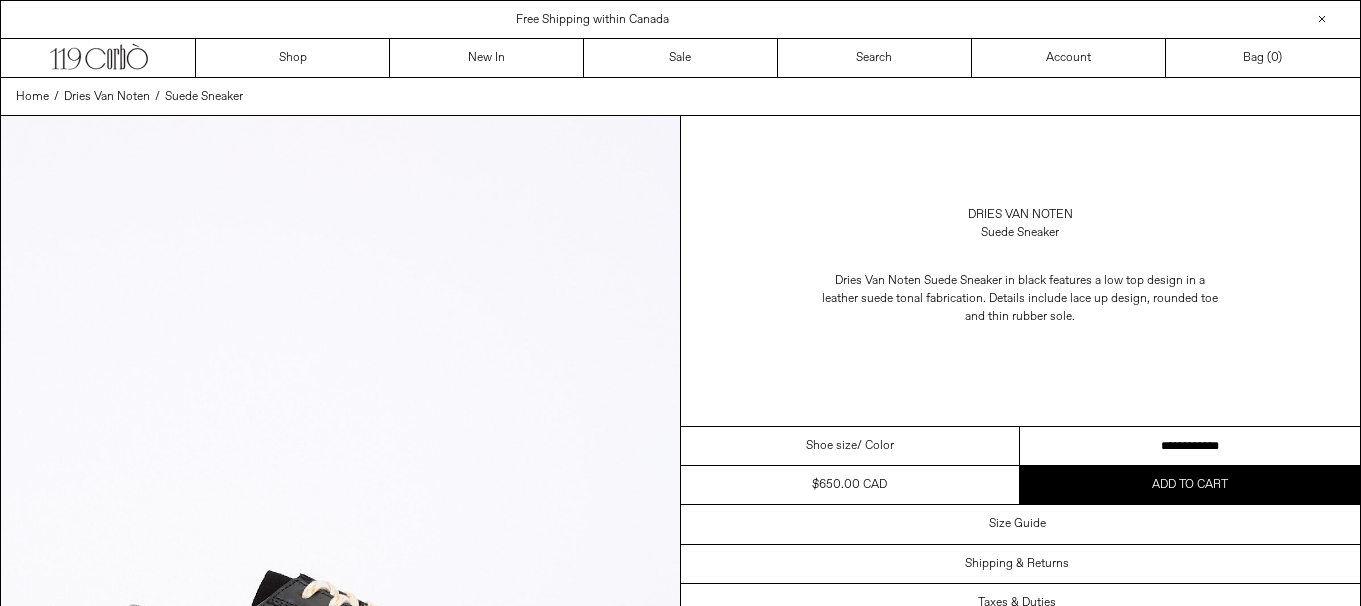 scroll, scrollTop: 0, scrollLeft: 0, axis: both 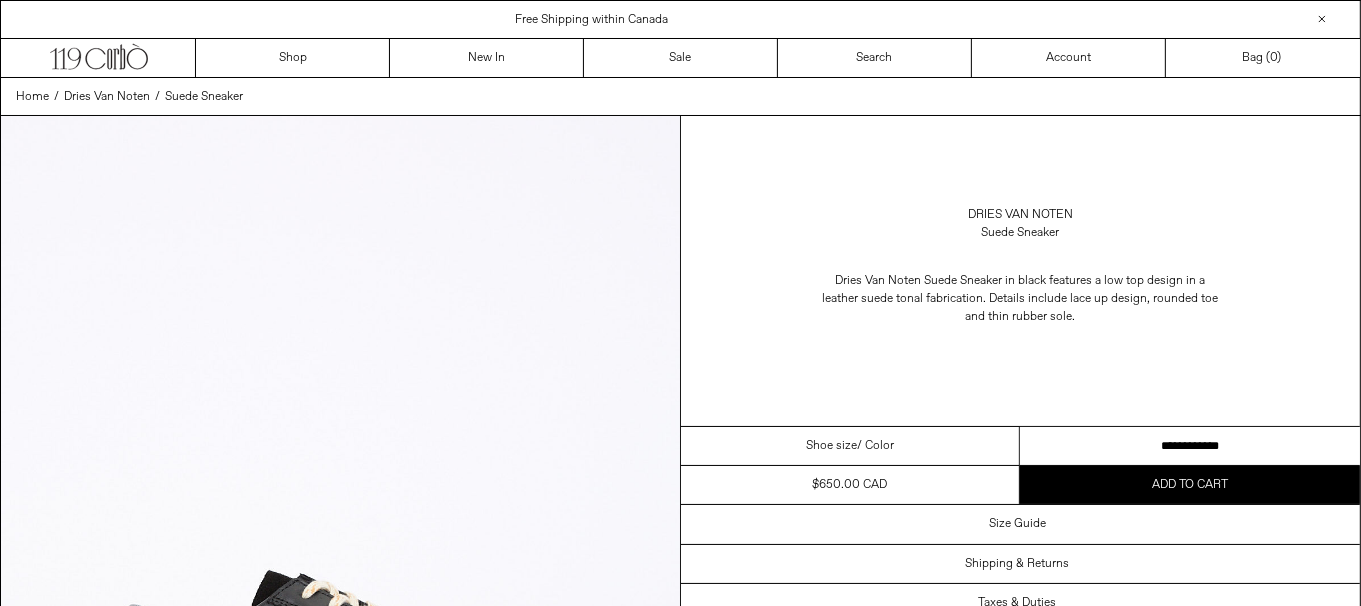 click on "**********" at bounding box center [1190, 446] 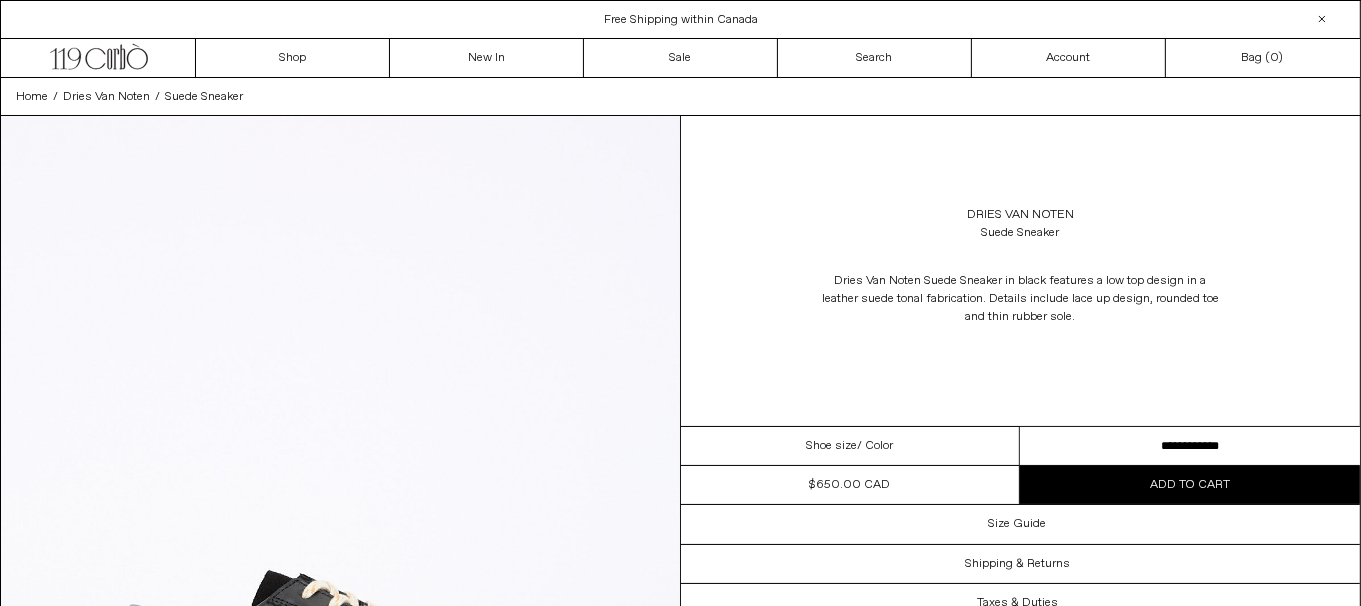 scroll, scrollTop: 0, scrollLeft: 0, axis: both 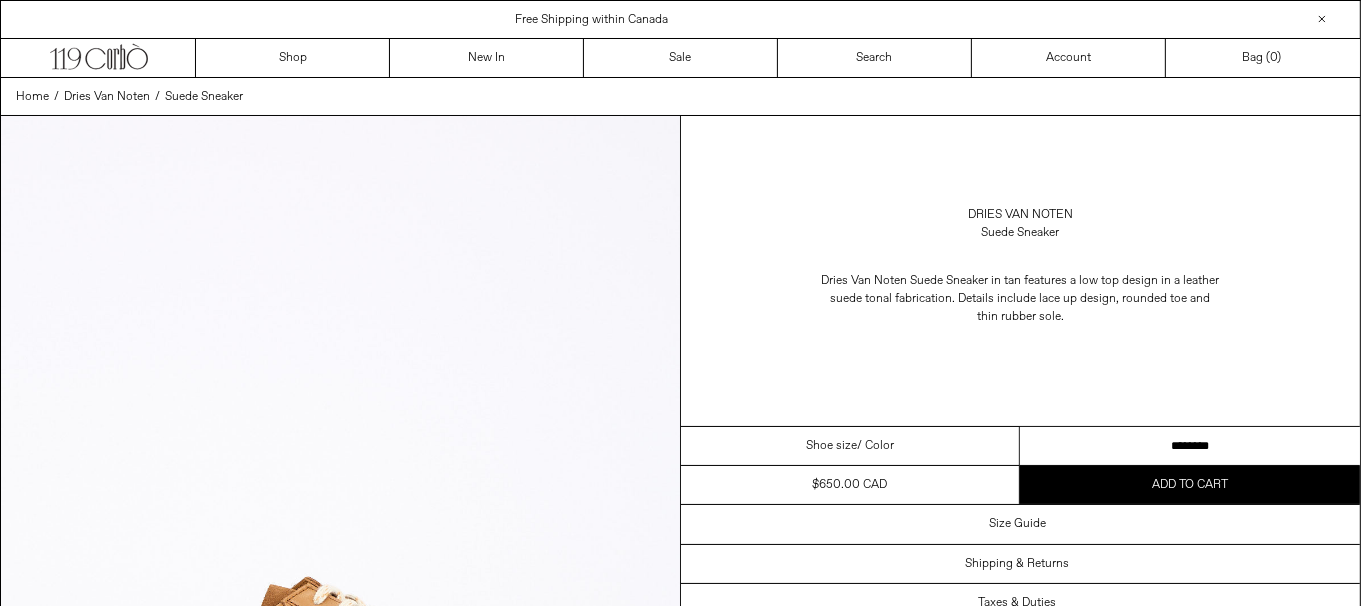 drag, startPoint x: 0, startPoint y: 0, endPoint x: 1248, endPoint y: 439, distance: 1322.9607 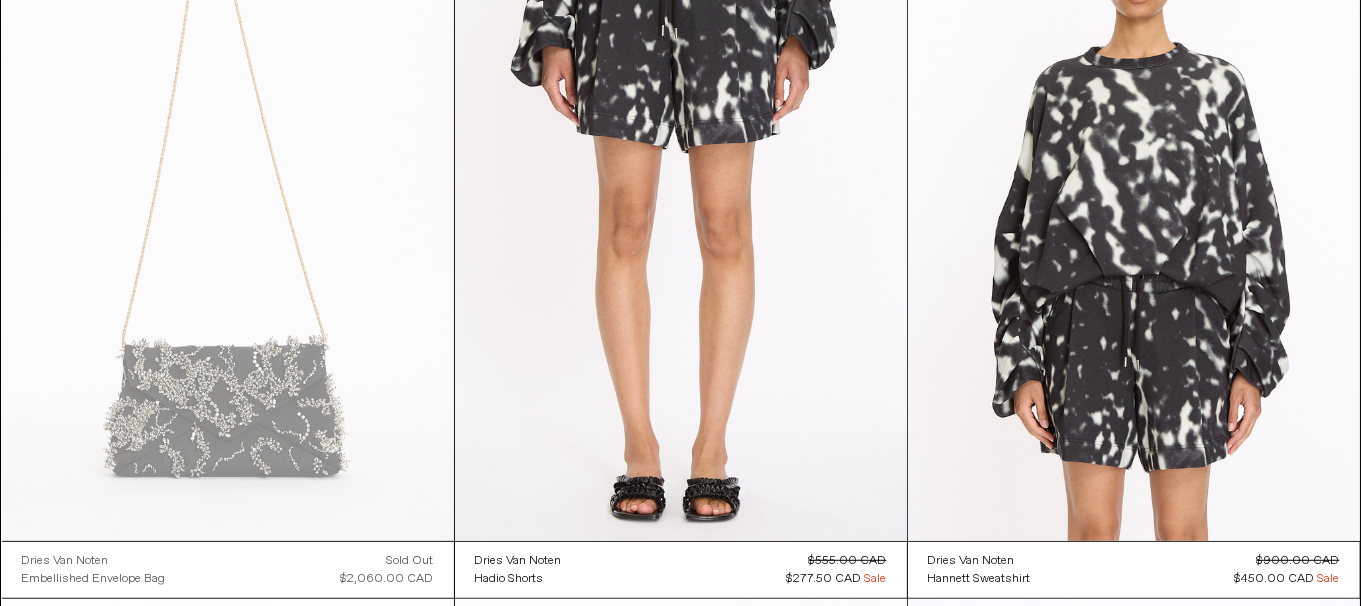scroll, scrollTop: 1290, scrollLeft: 0, axis: vertical 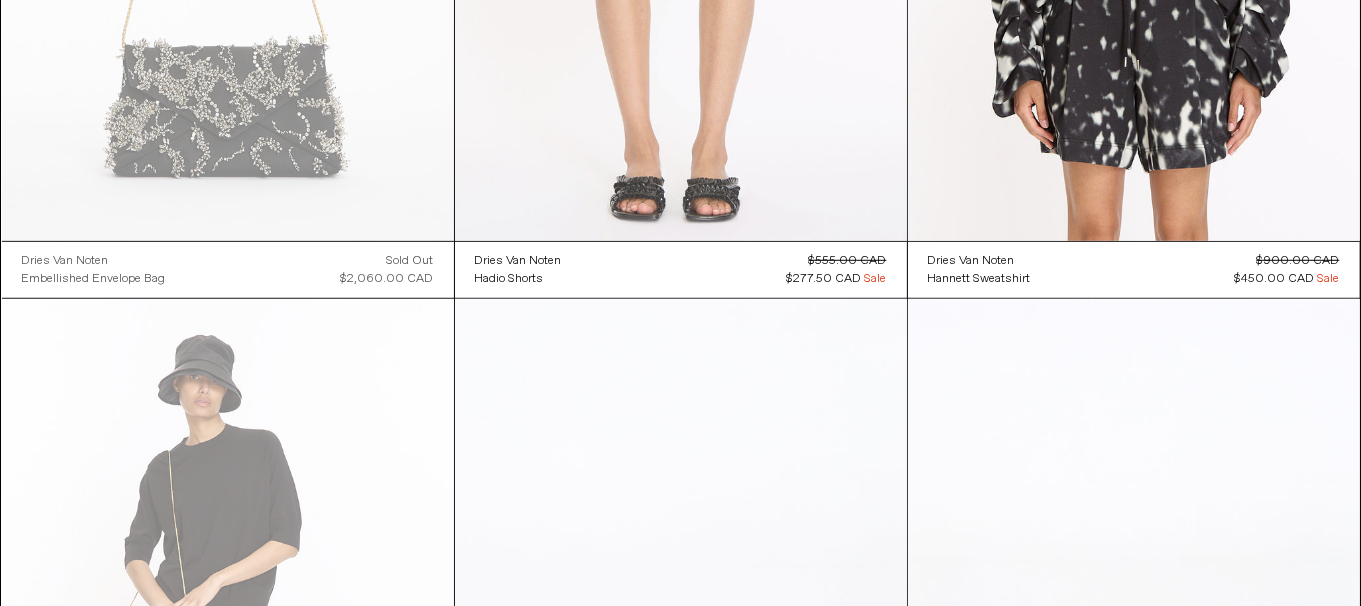 click at bounding box center (681, -98) 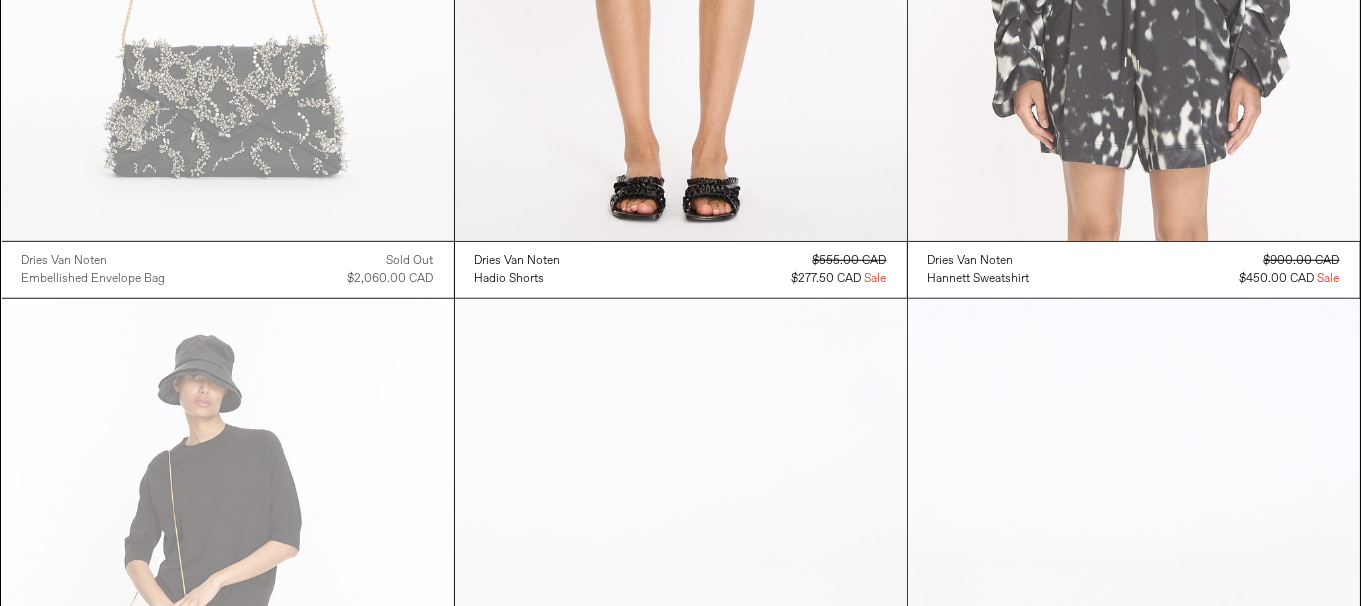 scroll, scrollTop: 1290, scrollLeft: 0, axis: vertical 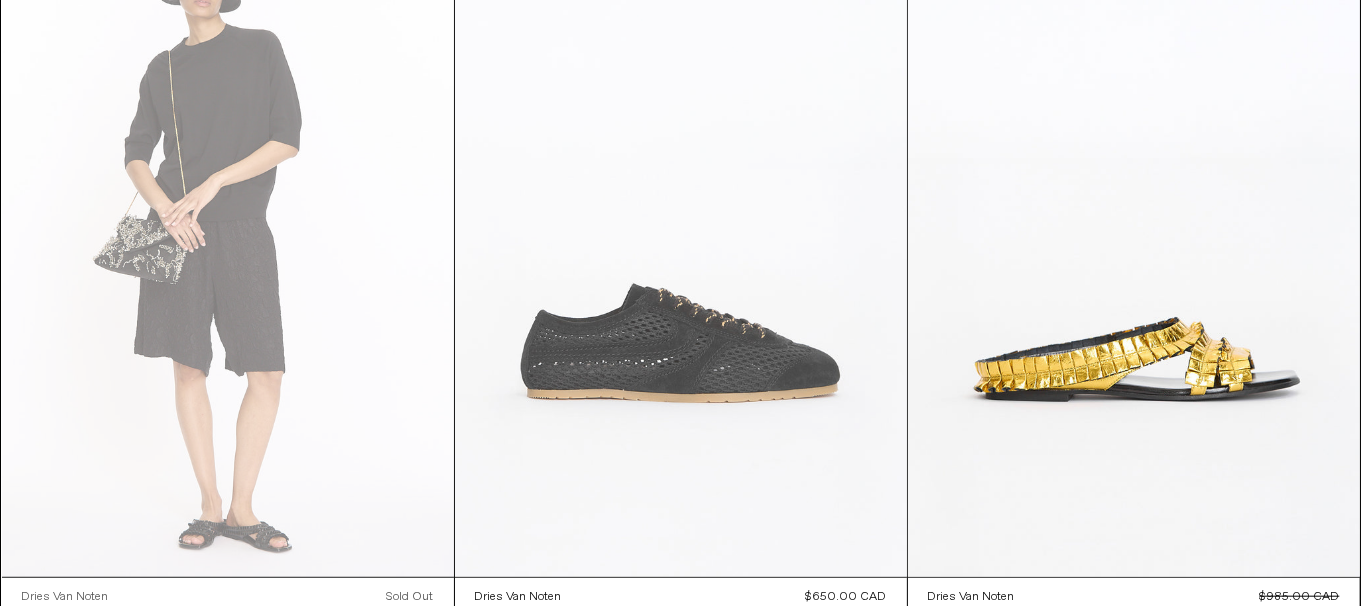 click at bounding box center (681, 238) 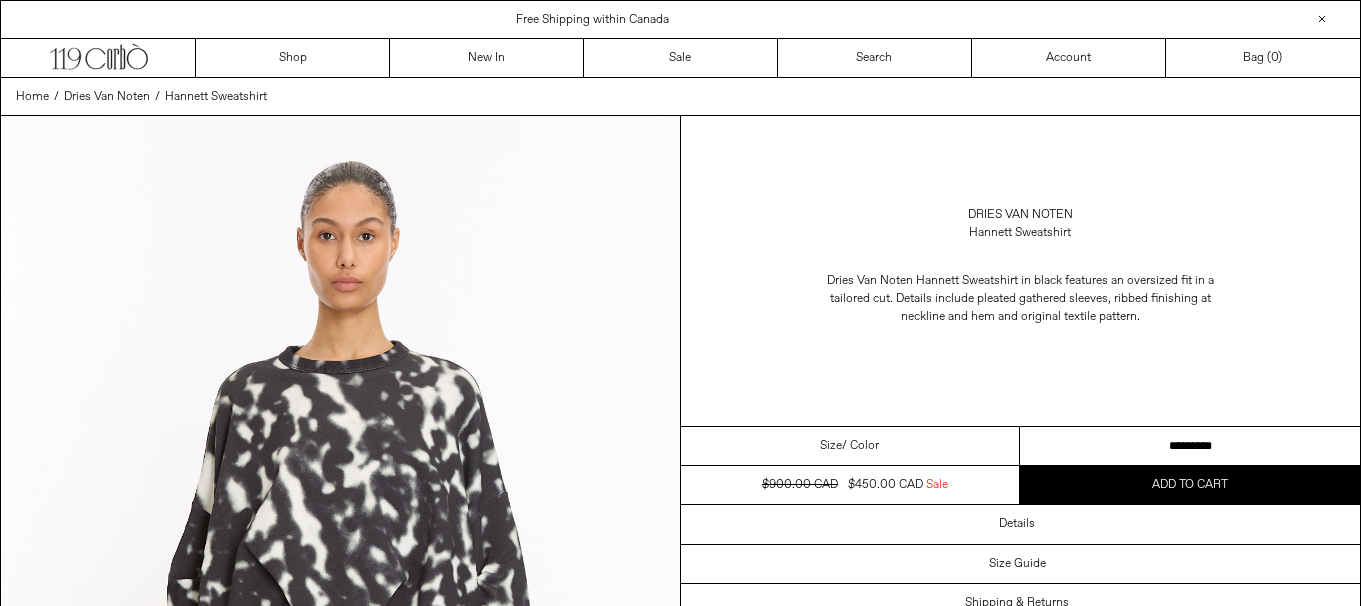 scroll, scrollTop: 0, scrollLeft: 0, axis: both 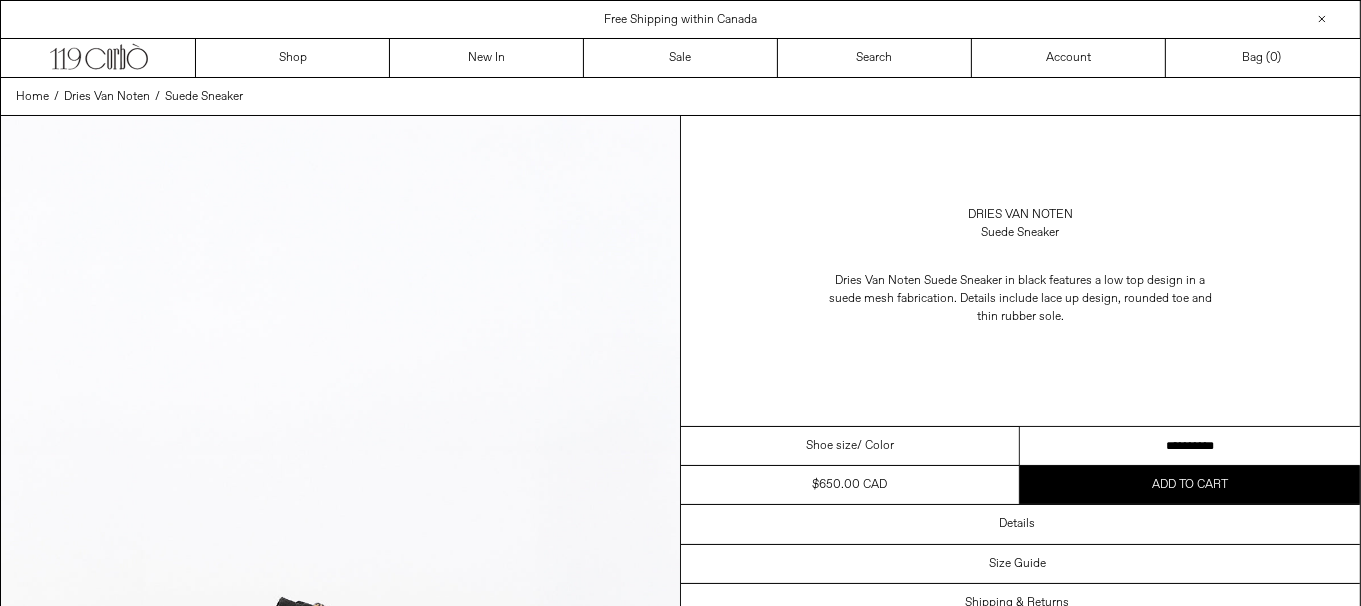 click on "**********" at bounding box center (1190, 446) 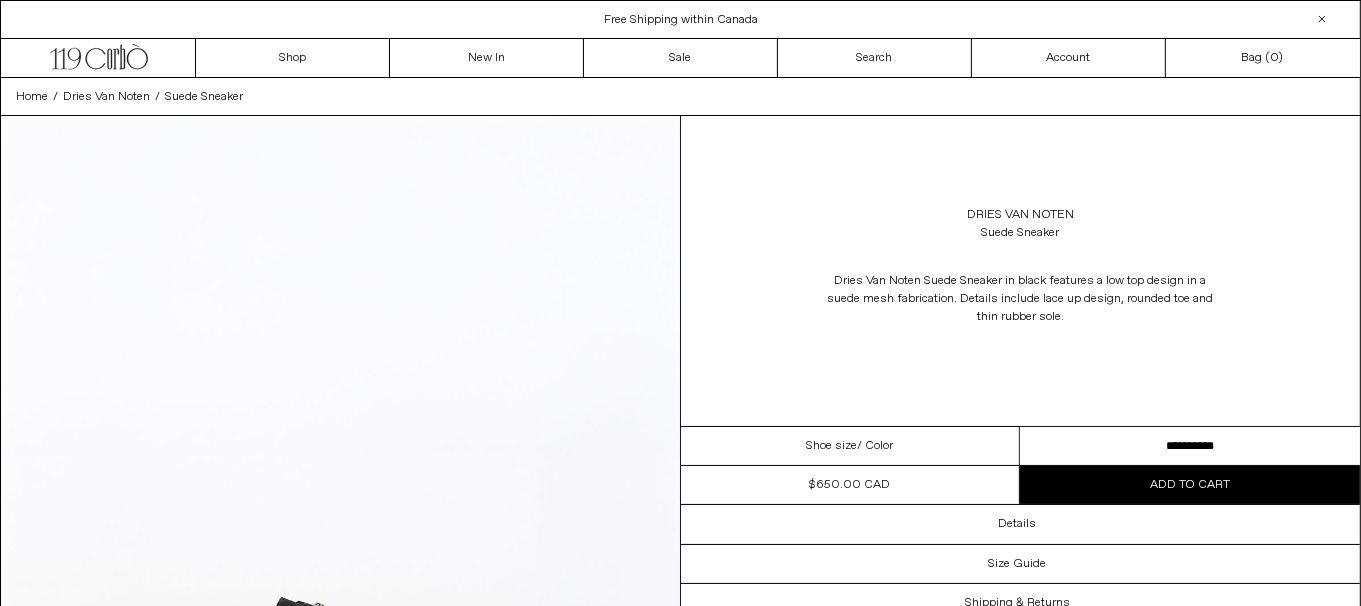 scroll, scrollTop: 0, scrollLeft: 0, axis: both 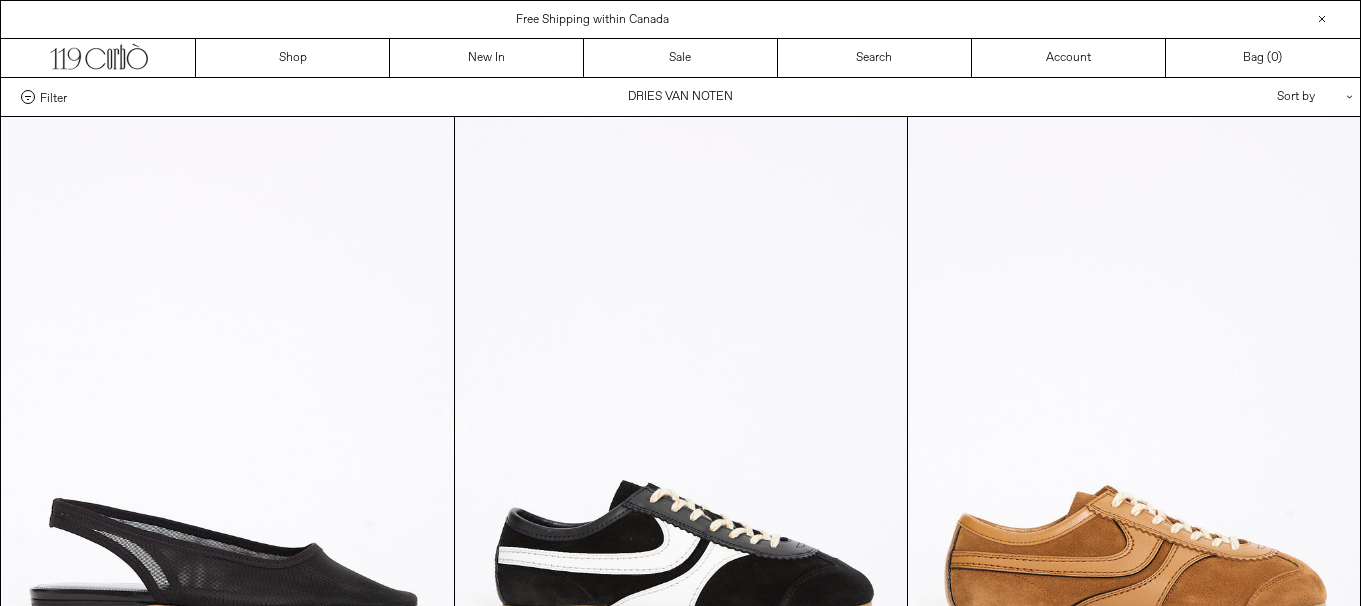 click at bounding box center (1134, 1928) 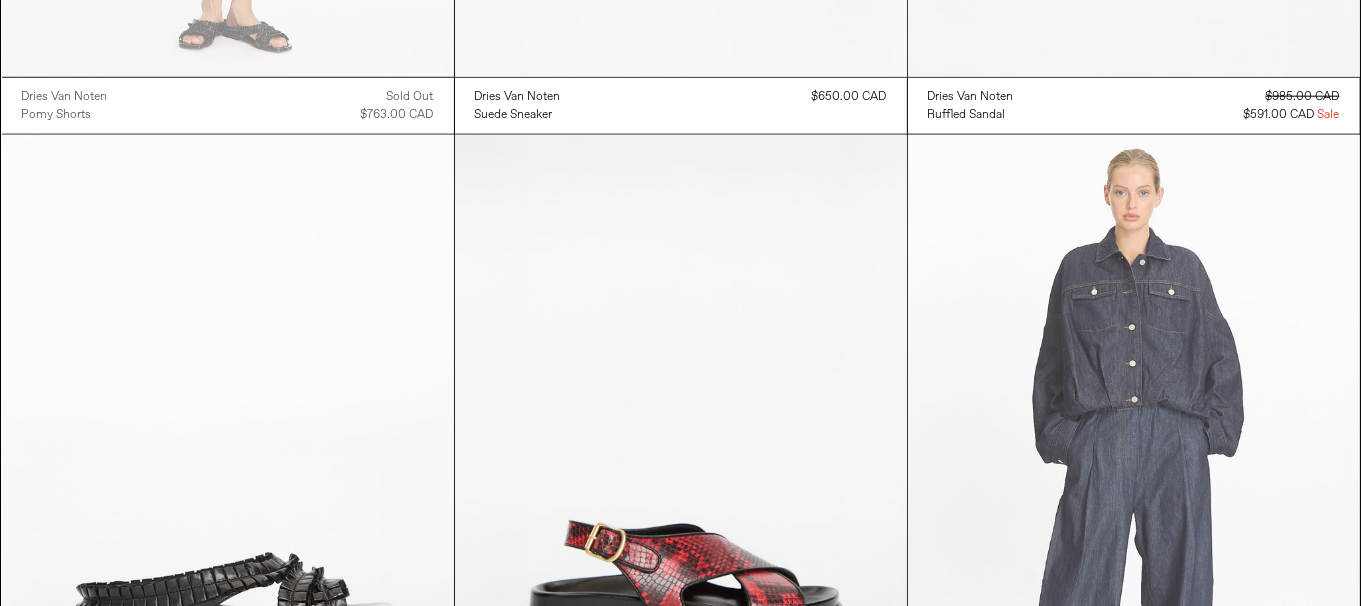 scroll, scrollTop: 2389, scrollLeft: 0, axis: vertical 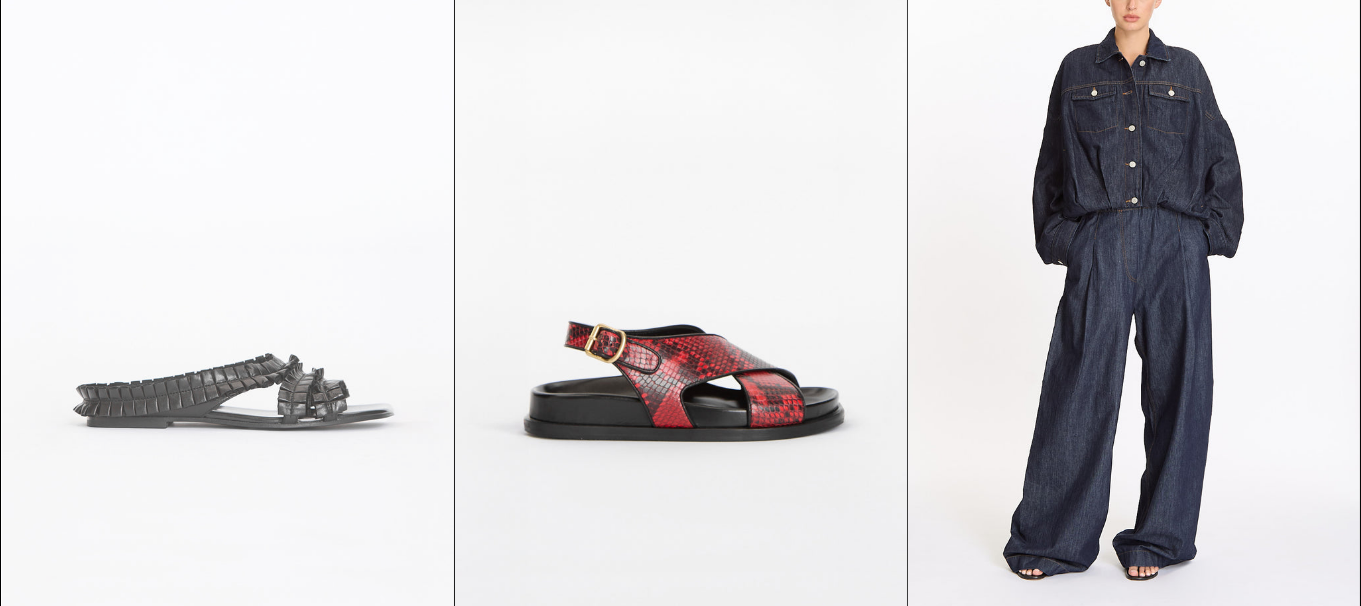 click at bounding box center [228, 275] 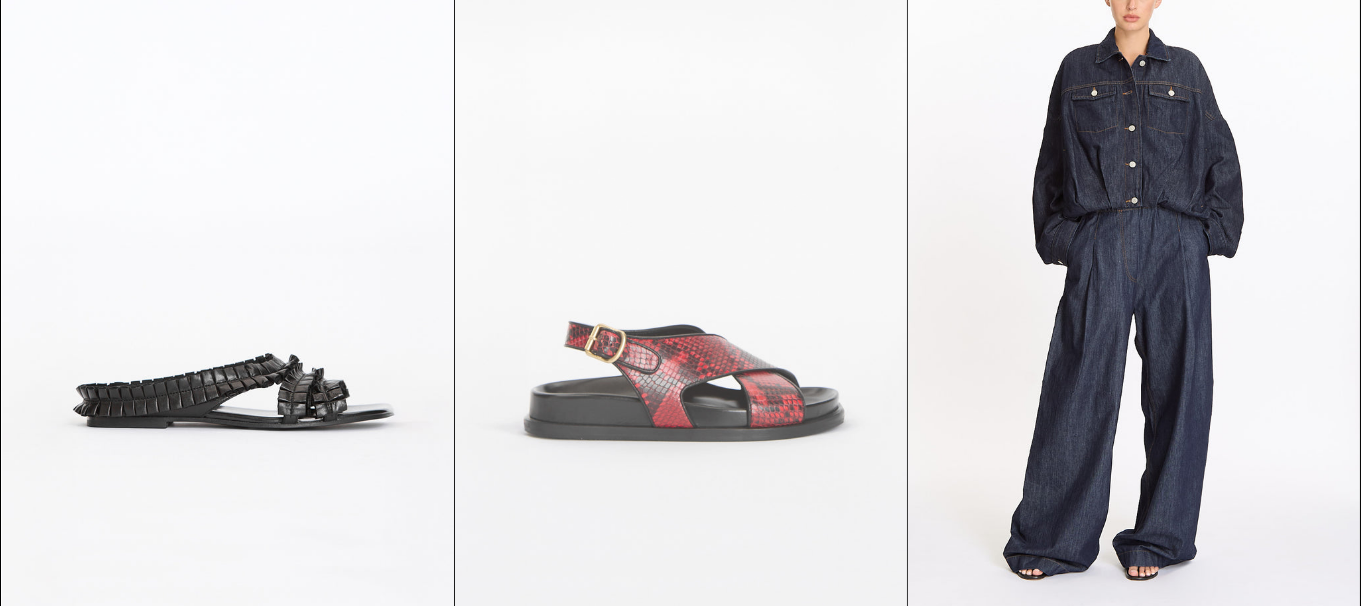 click at bounding box center (681, 275) 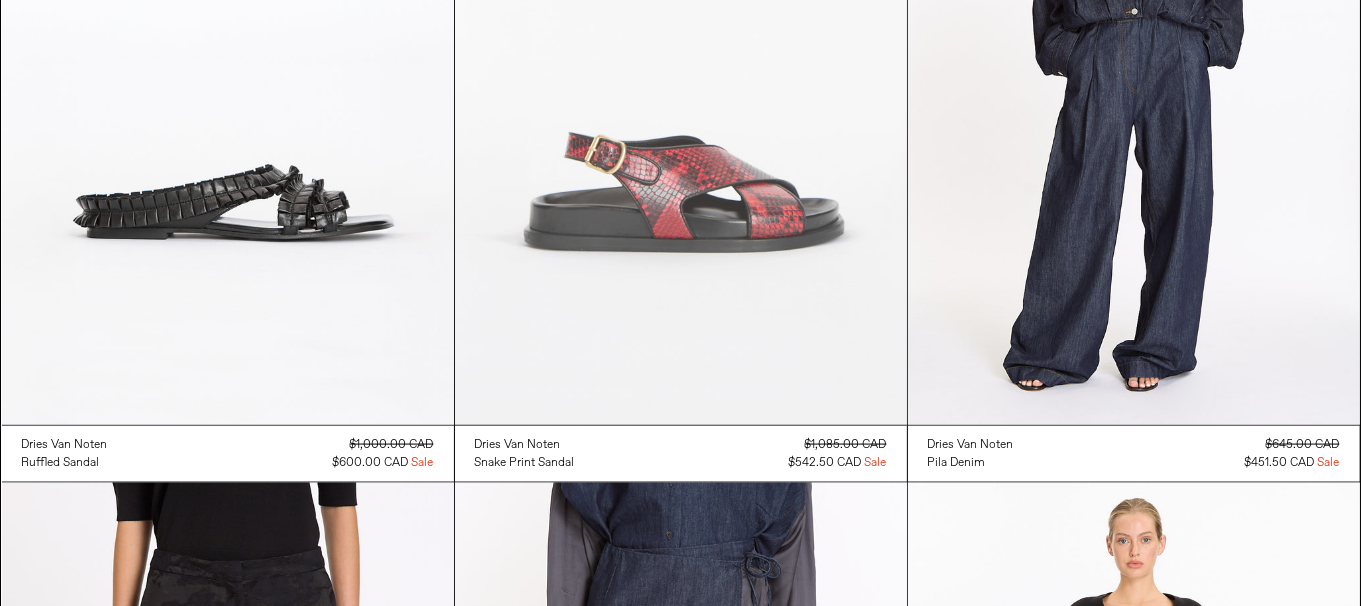 scroll, scrollTop: 2490, scrollLeft: 0, axis: vertical 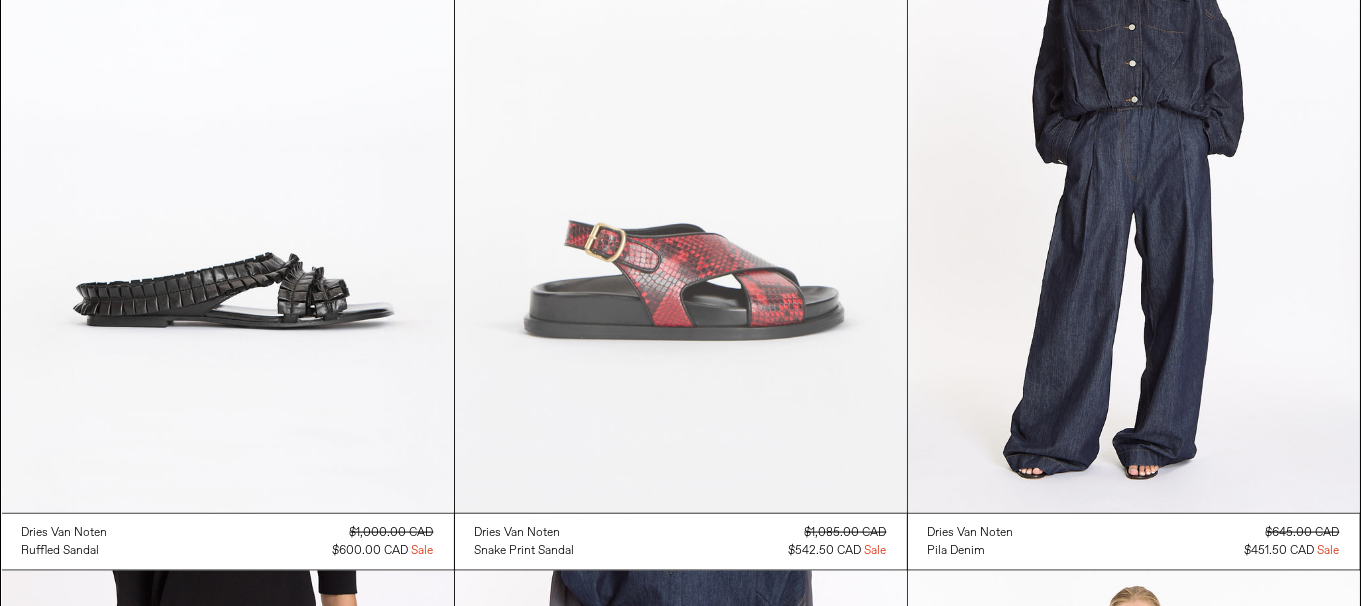 click at bounding box center [681, 174] 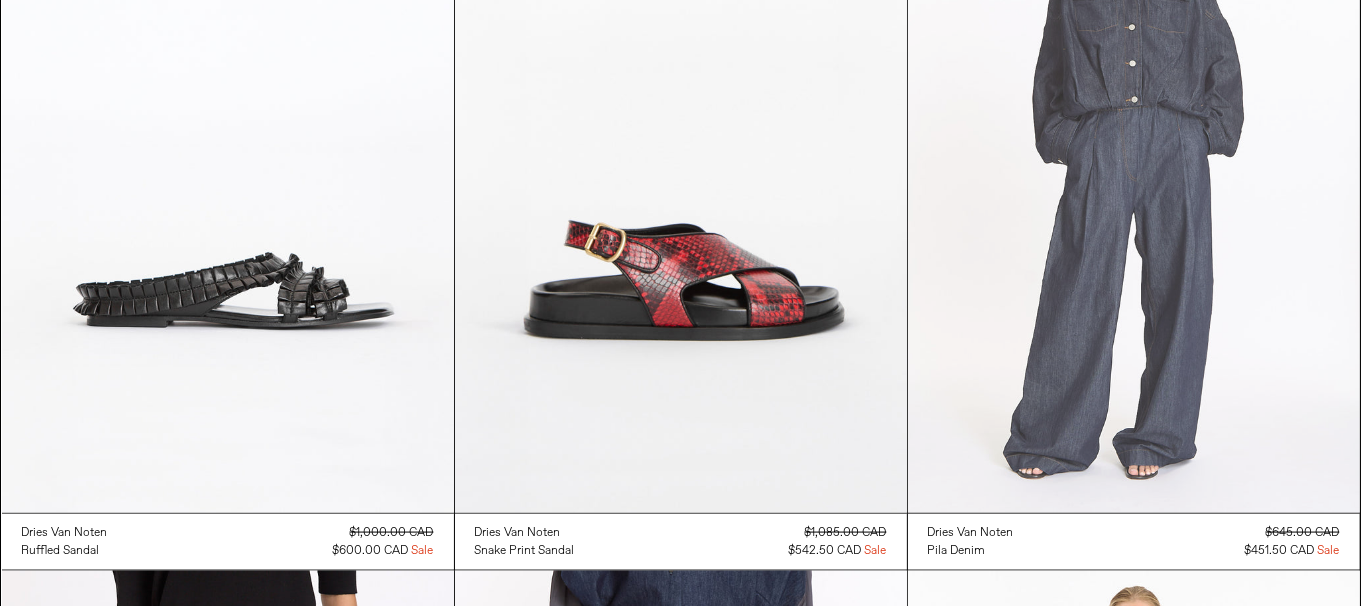 click at bounding box center [1134, 174] 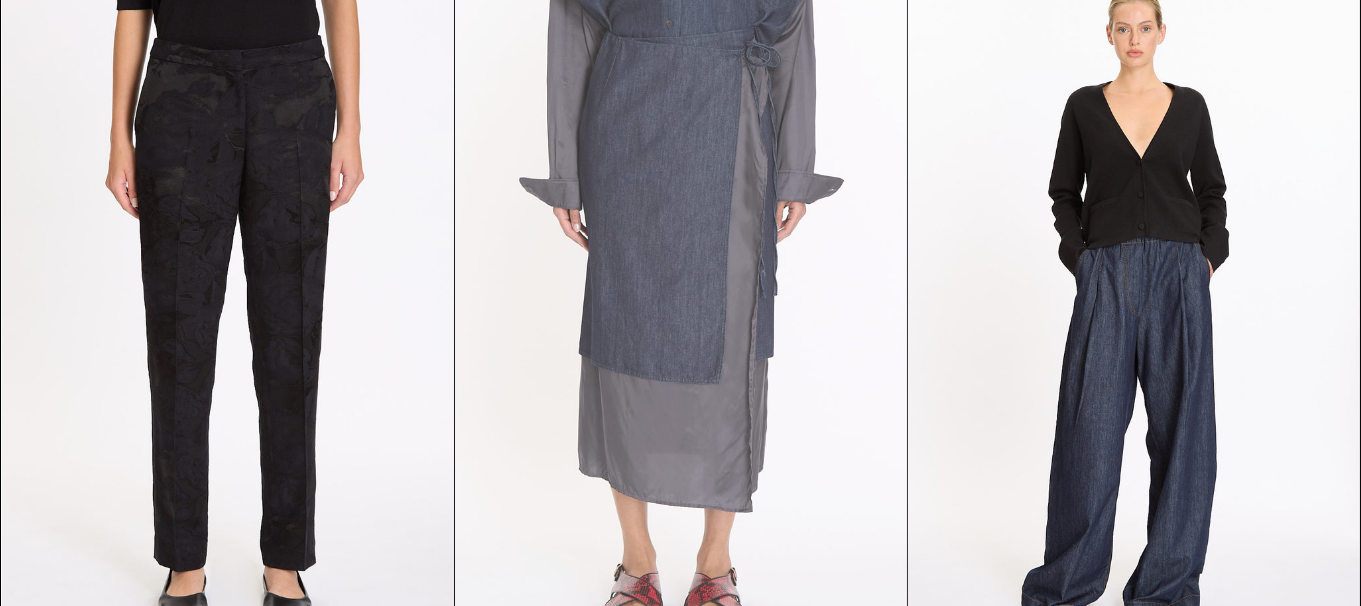 scroll, scrollTop: 3190, scrollLeft: 0, axis: vertical 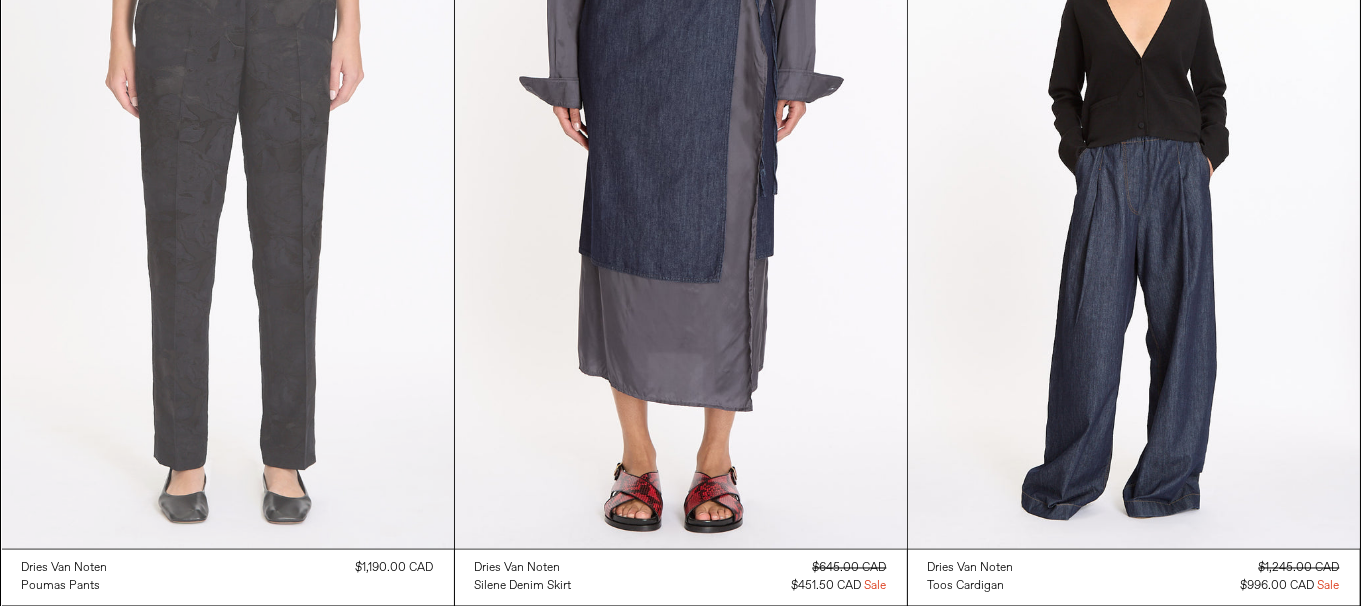 click at bounding box center (228, 210) 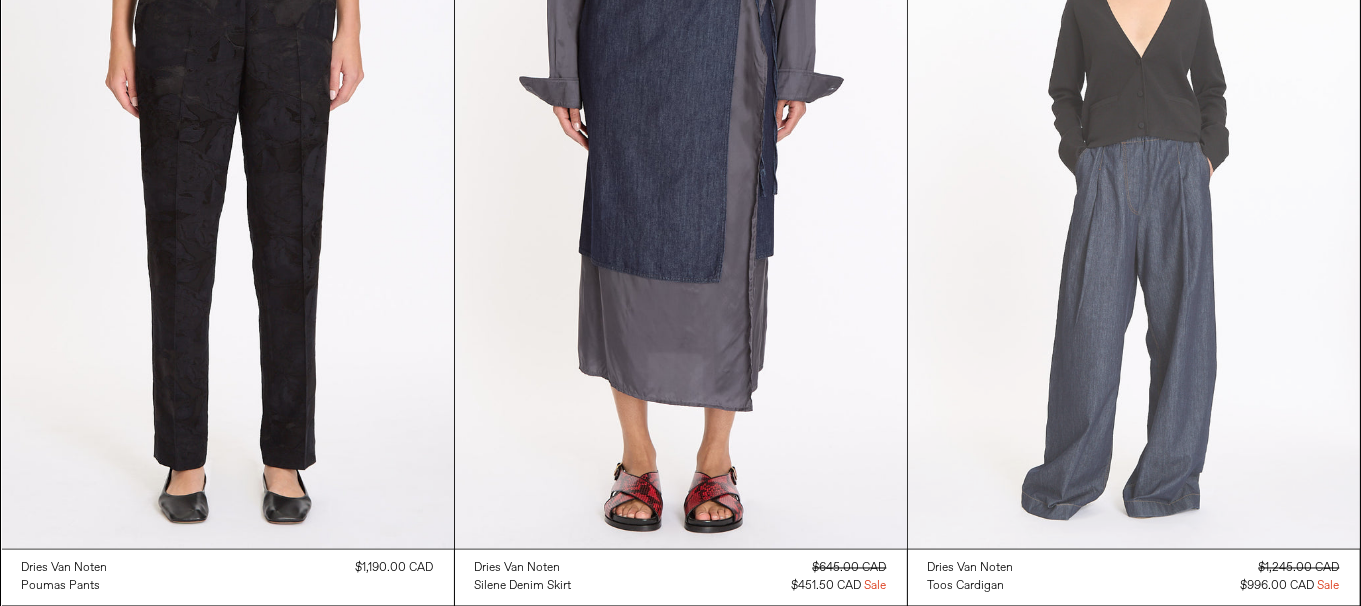 click at bounding box center (1134, 210) 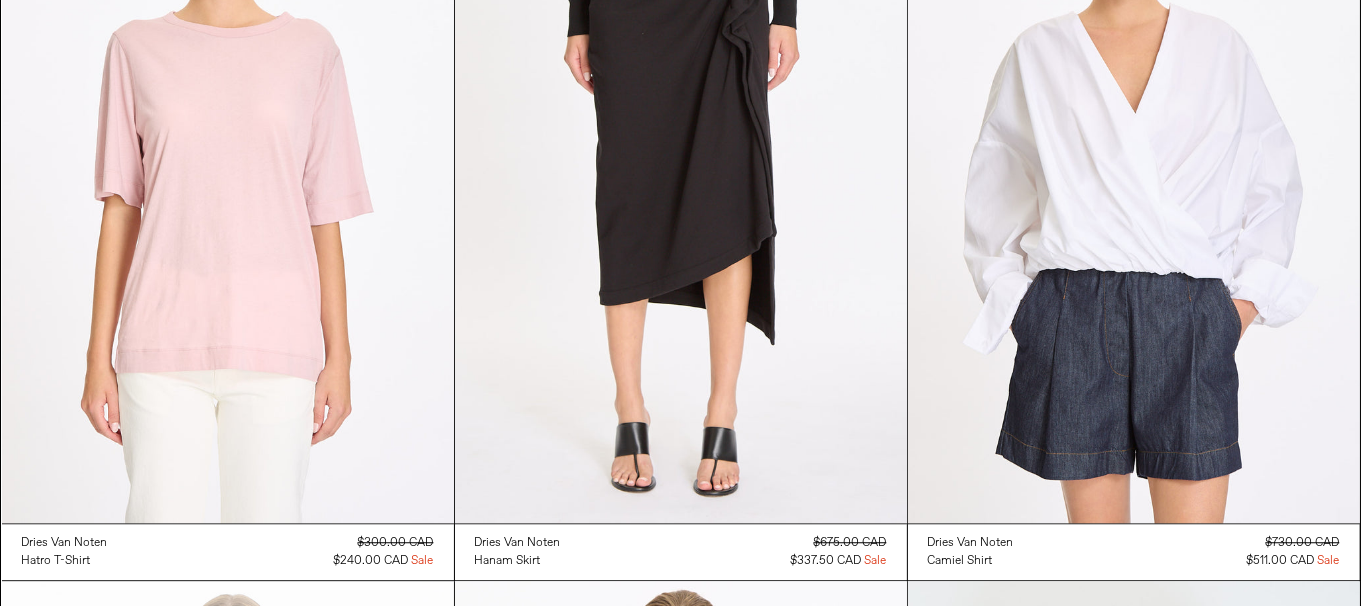 scroll, scrollTop: 4690, scrollLeft: 0, axis: vertical 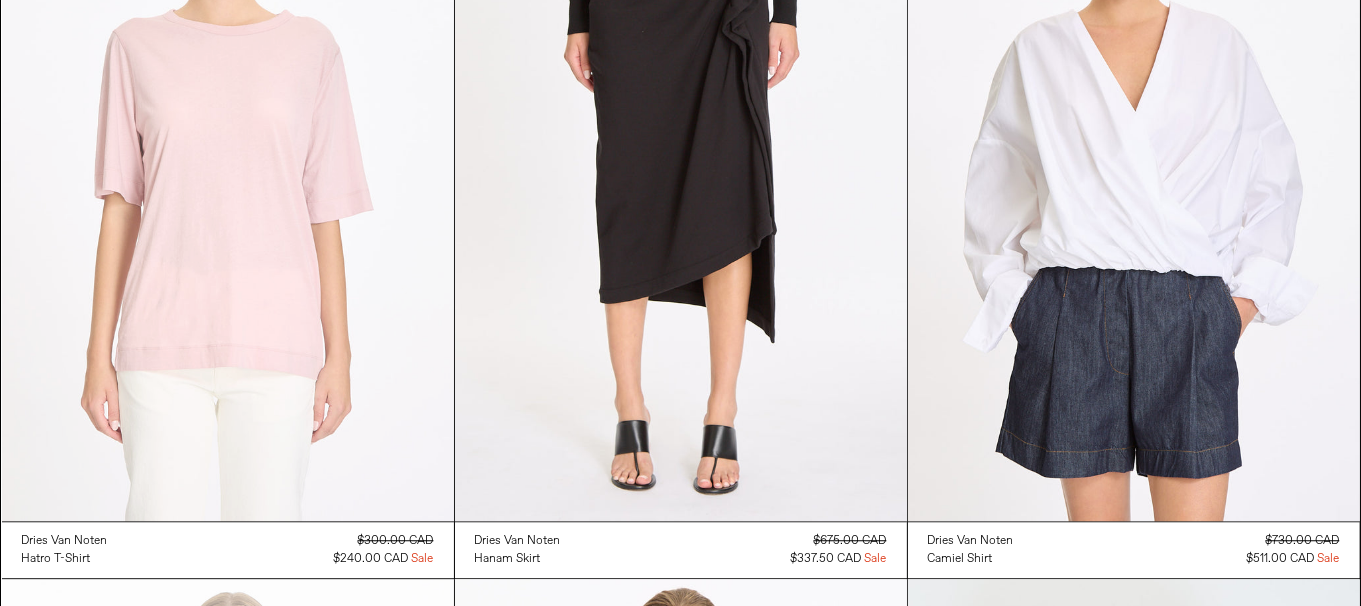 click at bounding box center [228, 182] 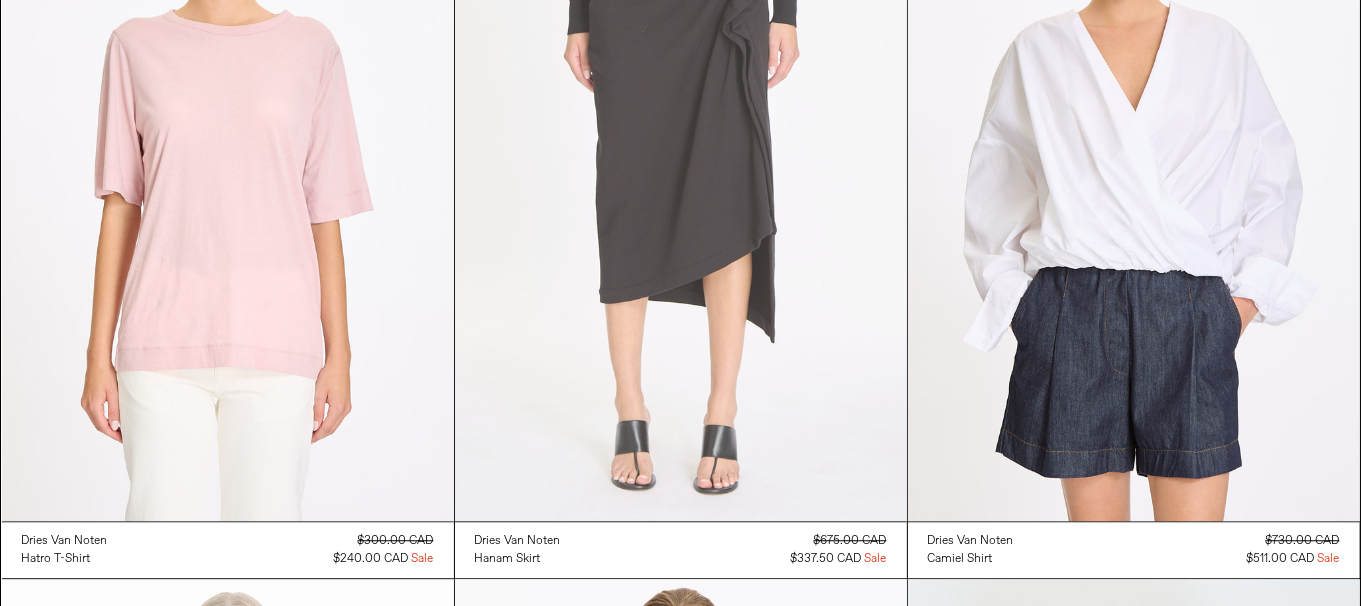 click at bounding box center [681, 182] 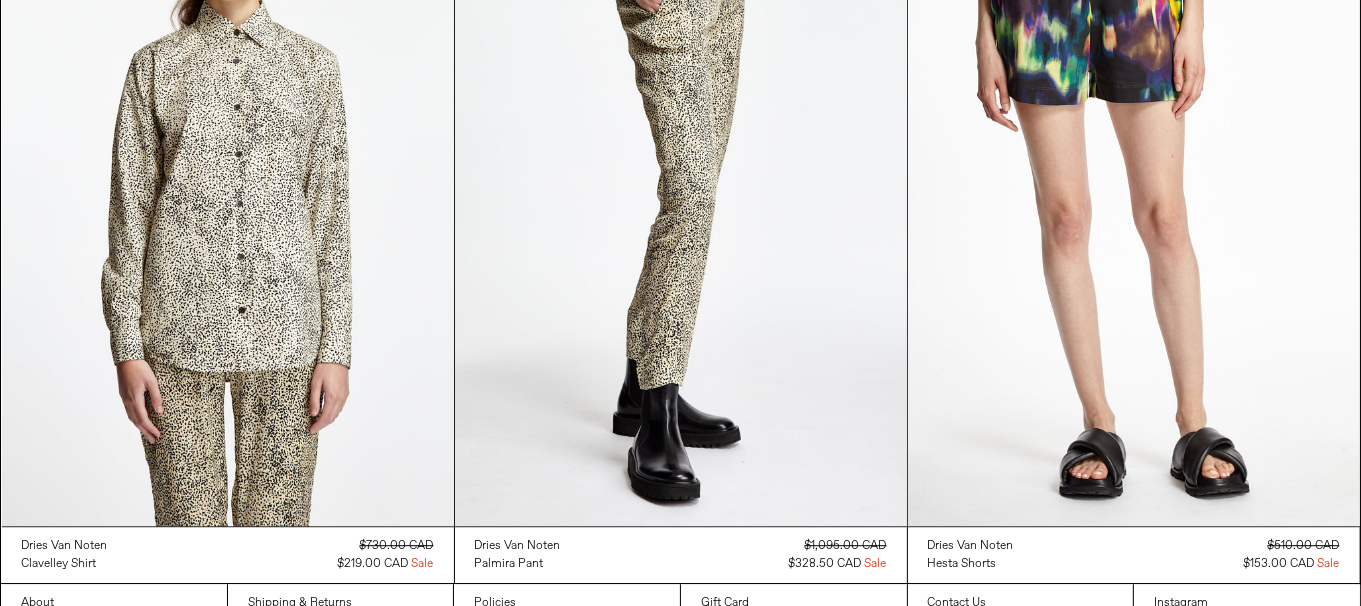 scroll, scrollTop: 12103, scrollLeft: 0, axis: vertical 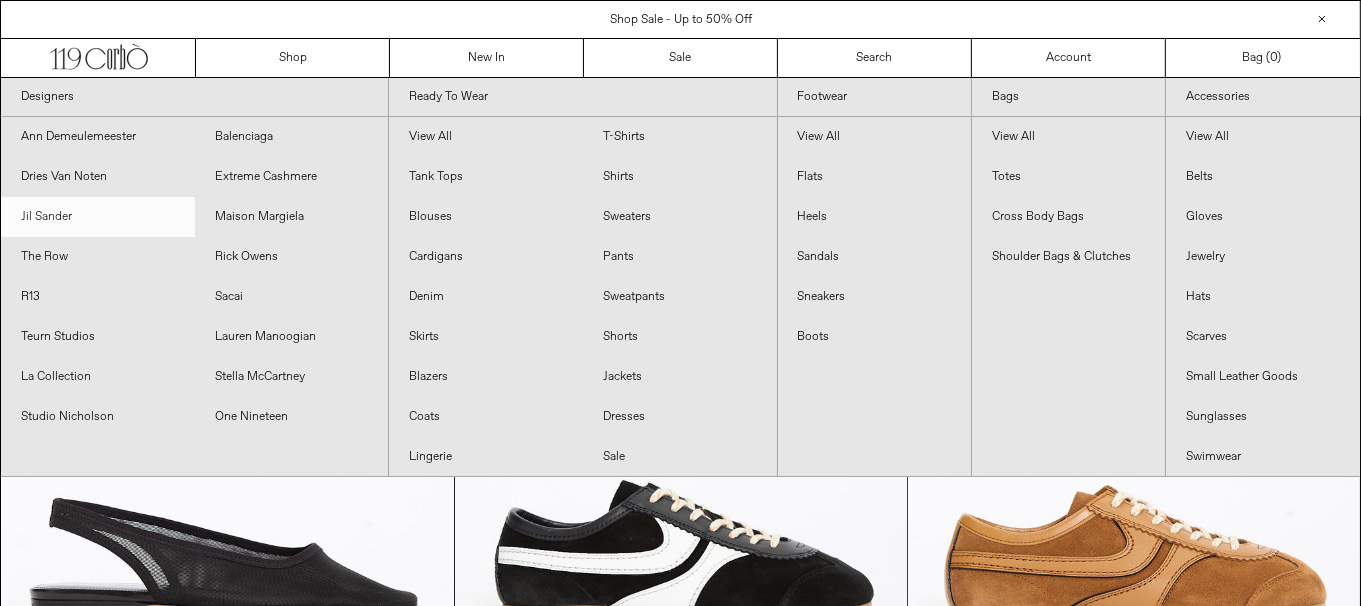 click on "Jil Sander" at bounding box center (98, 217) 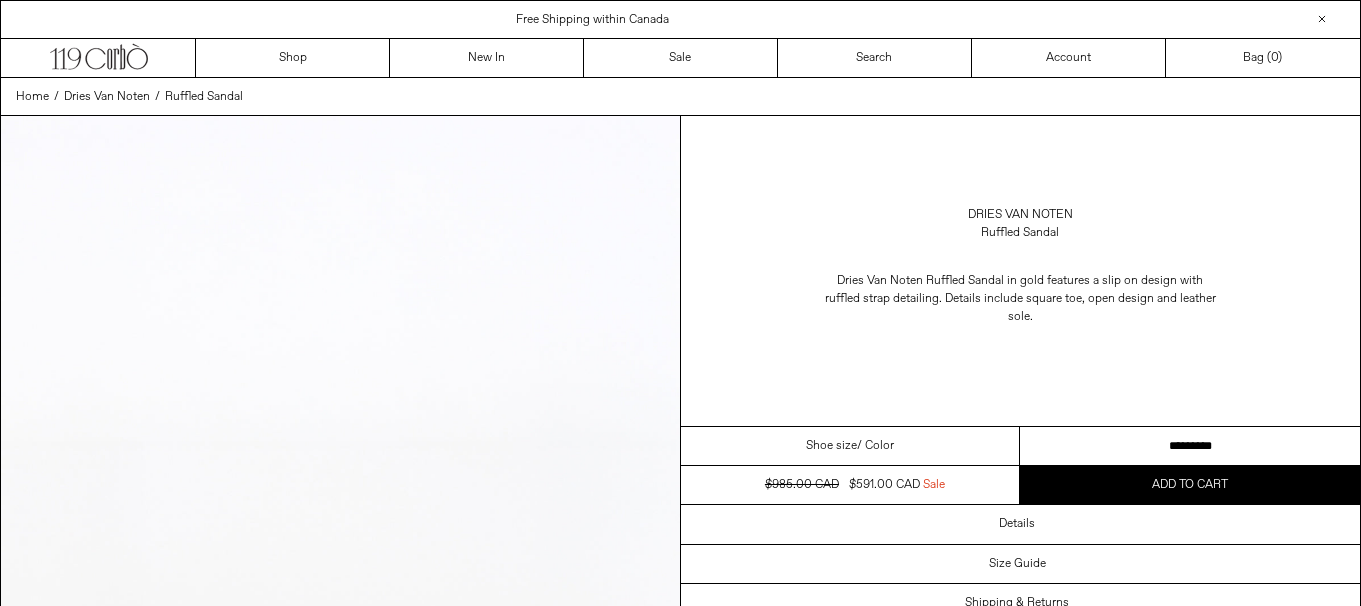 scroll, scrollTop: 0, scrollLeft: 0, axis: both 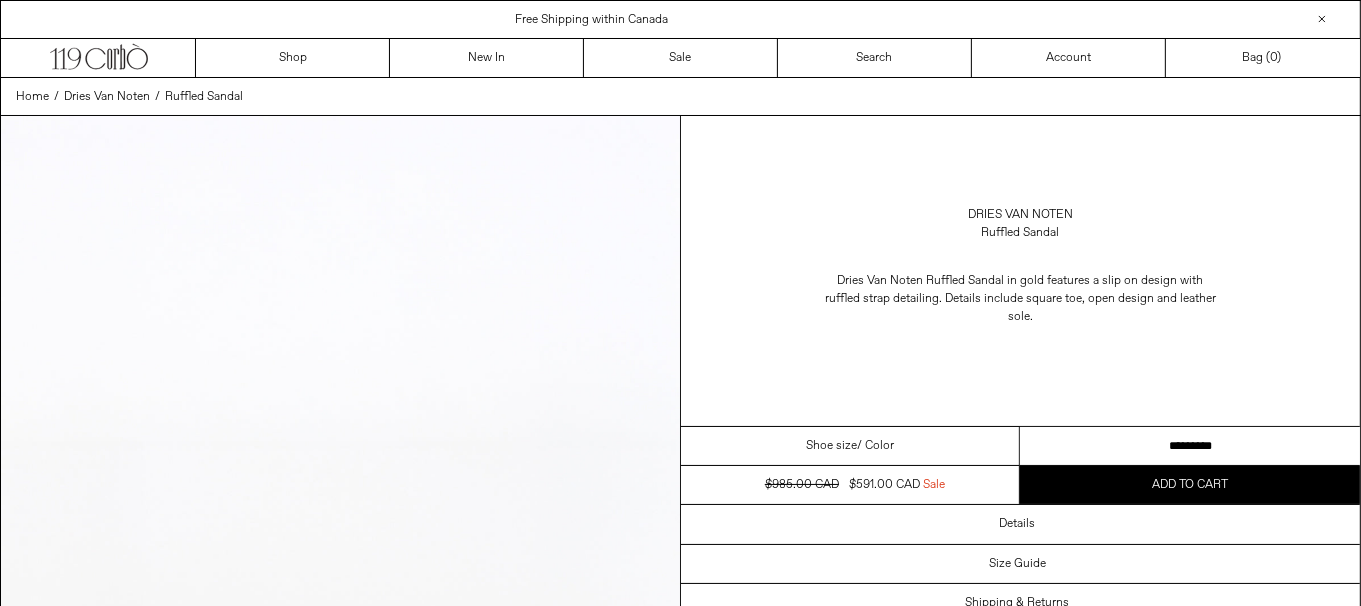 click on "**********" at bounding box center [1190, 446] 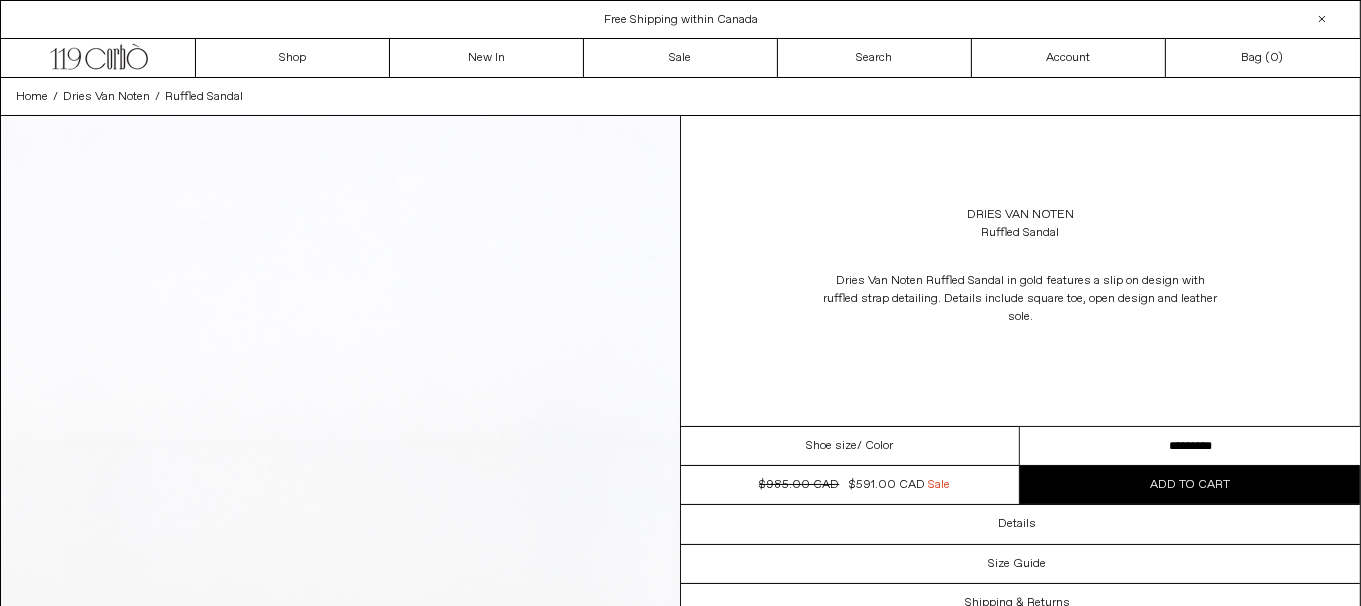 scroll, scrollTop: 0, scrollLeft: 0, axis: both 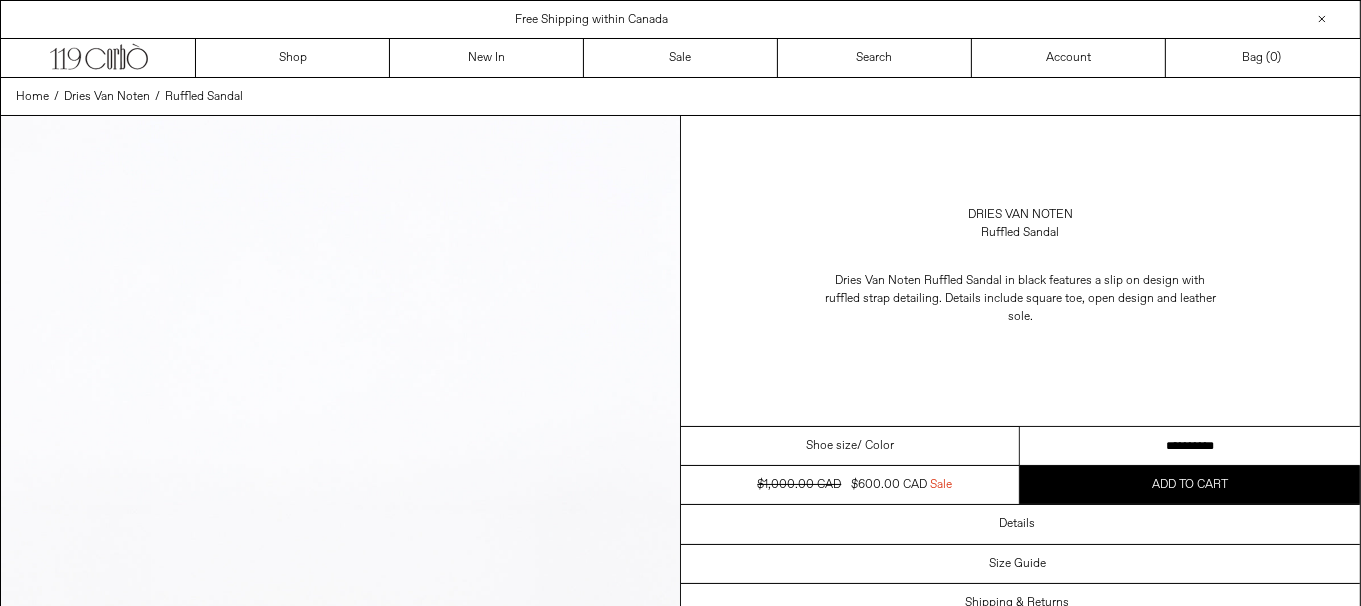 click on "**********" at bounding box center [1190, 446] 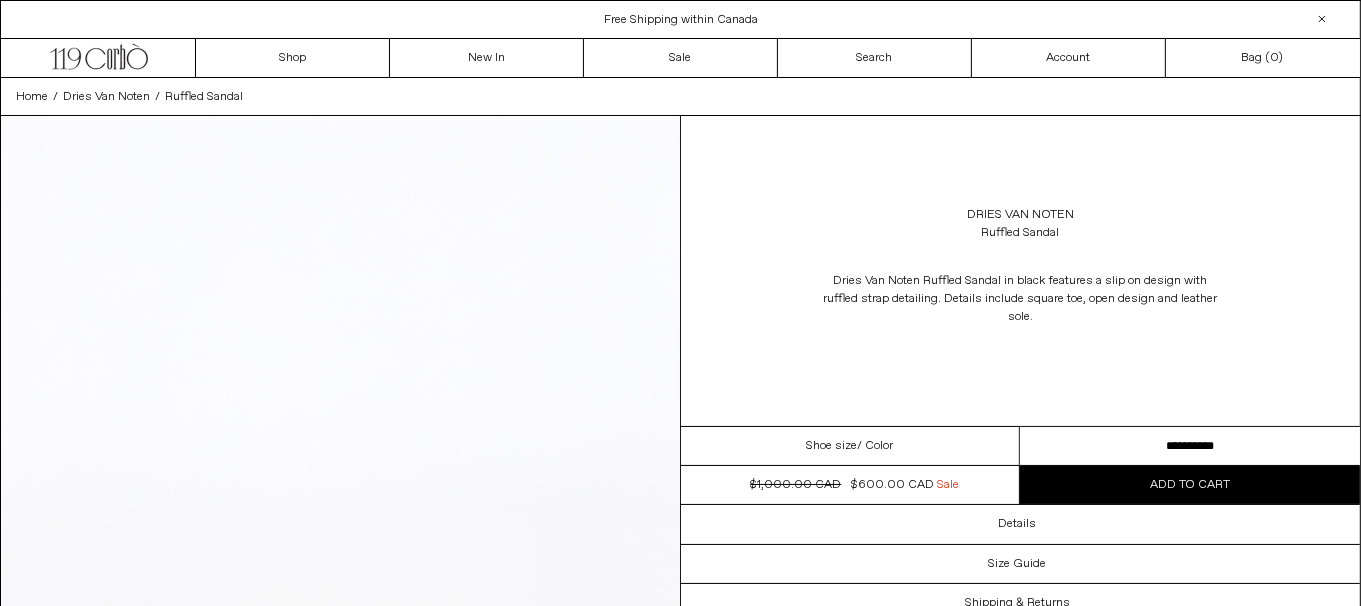 scroll, scrollTop: 0, scrollLeft: 0, axis: both 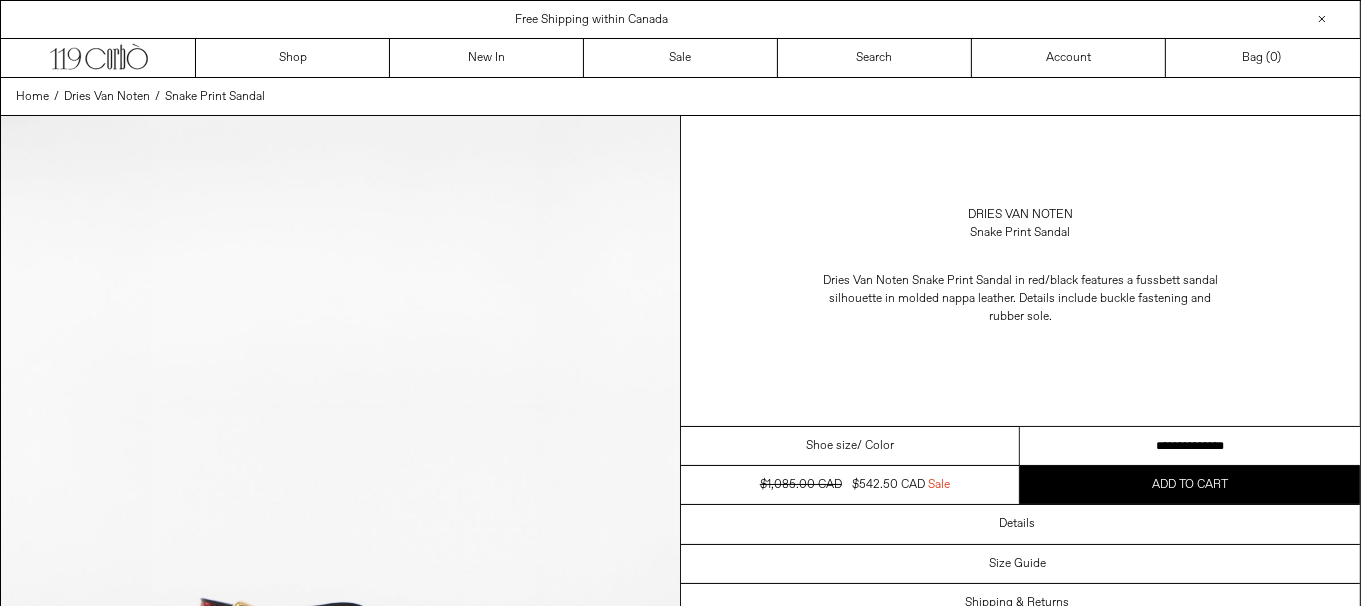 click on "**********" at bounding box center [1190, 446] 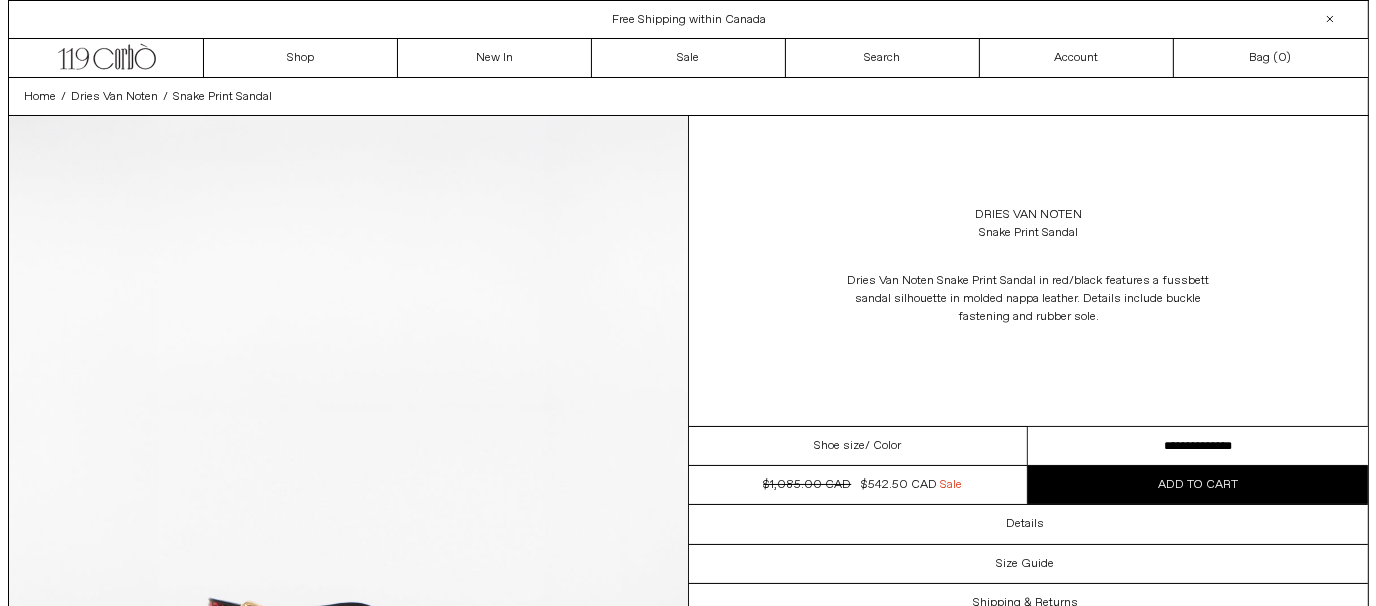 scroll, scrollTop: 0, scrollLeft: 0, axis: both 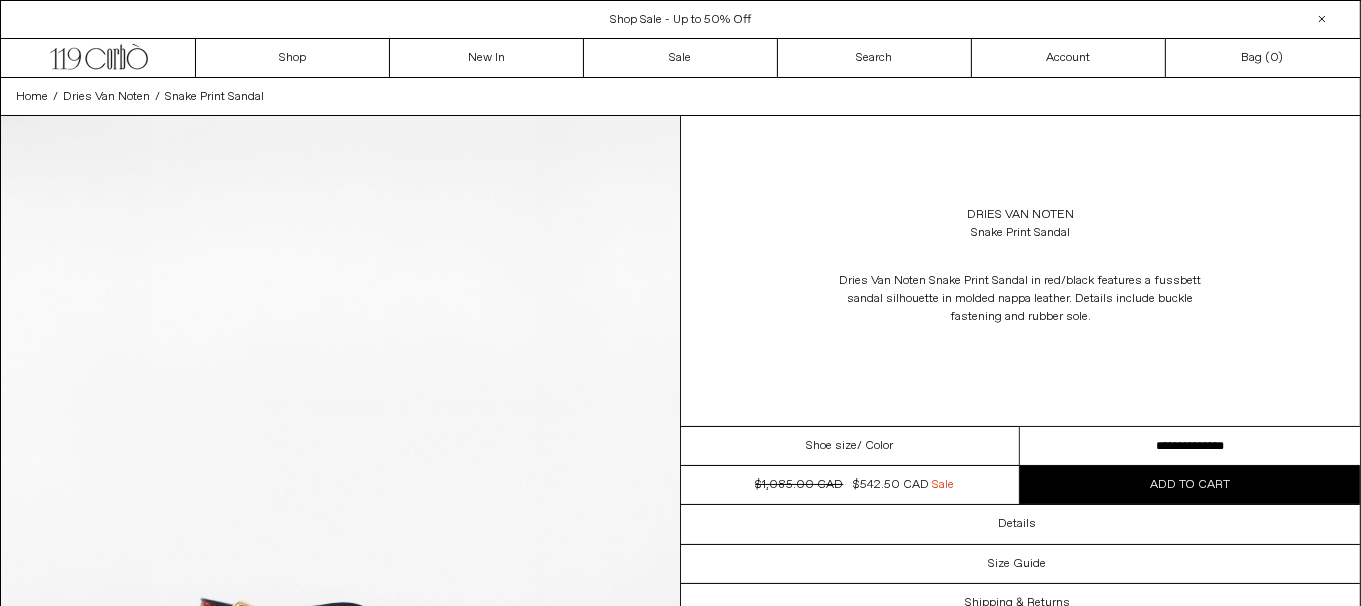 click at bounding box center [340, 540] 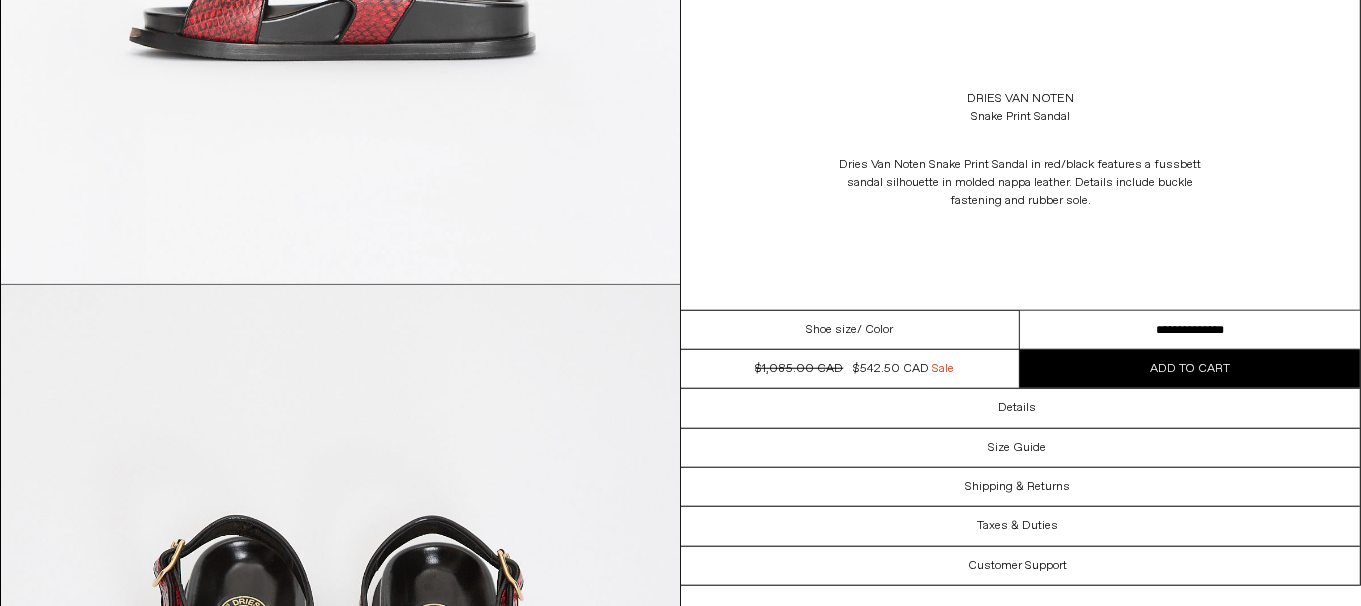 scroll, scrollTop: 1800, scrollLeft: 0, axis: vertical 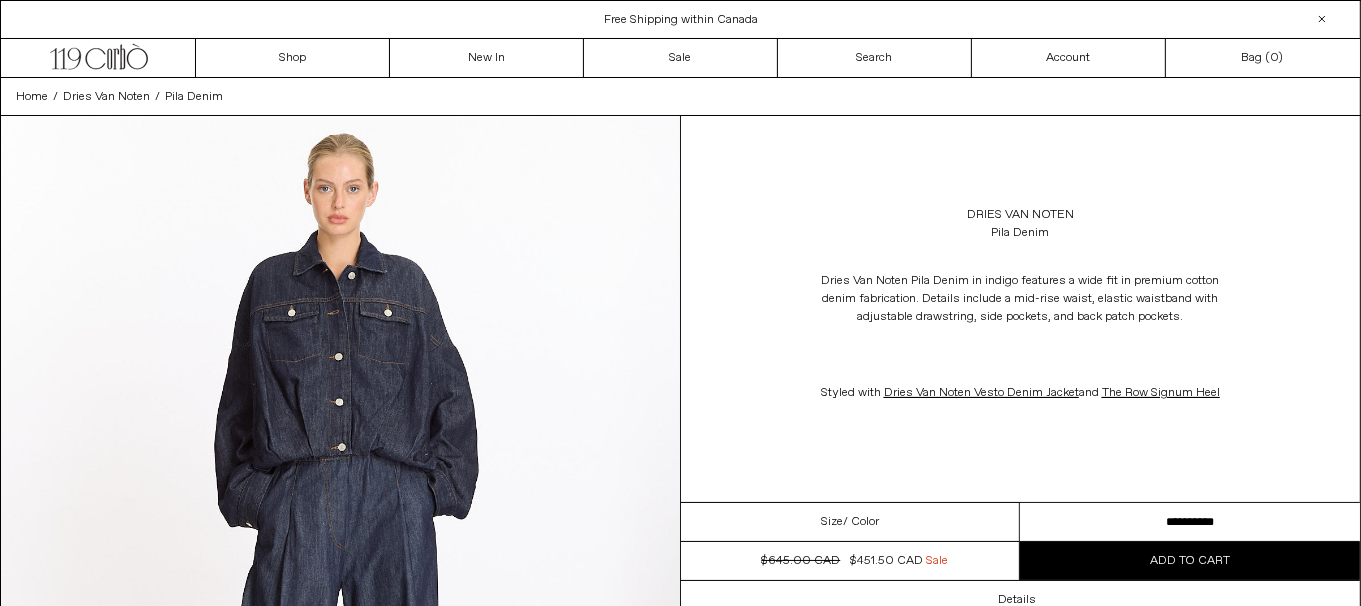 click on "**********" at bounding box center [1190, 522] 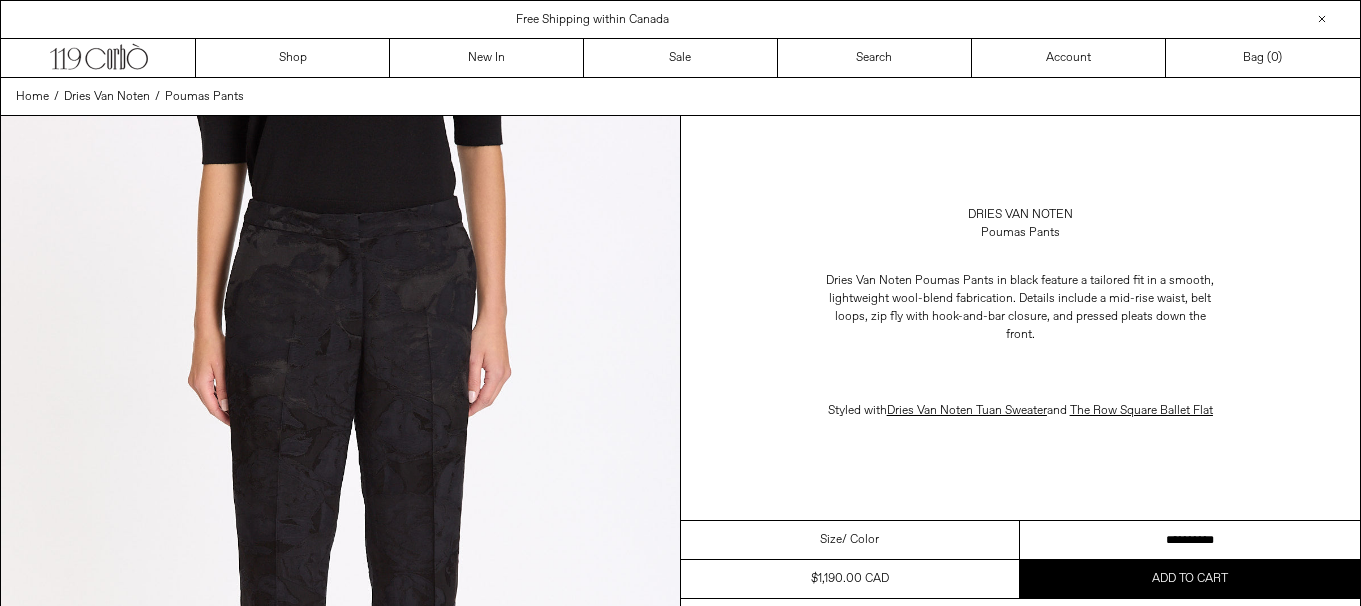 scroll, scrollTop: 0, scrollLeft: 0, axis: both 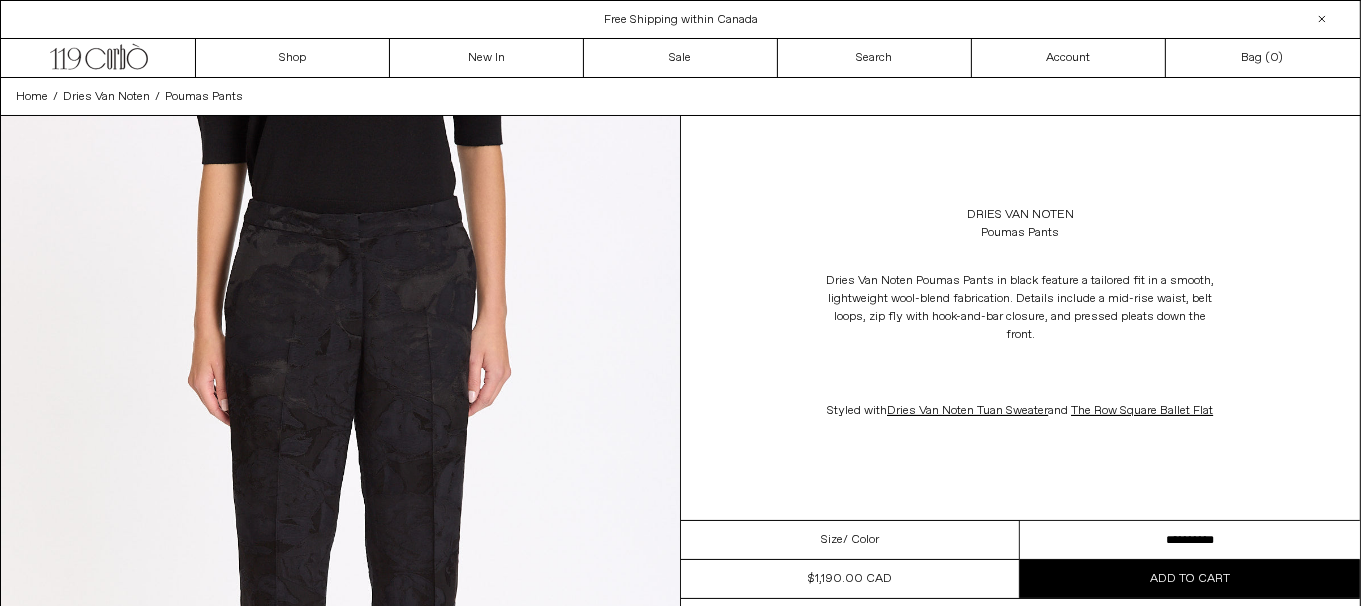 click on "**********" at bounding box center (1190, 540) 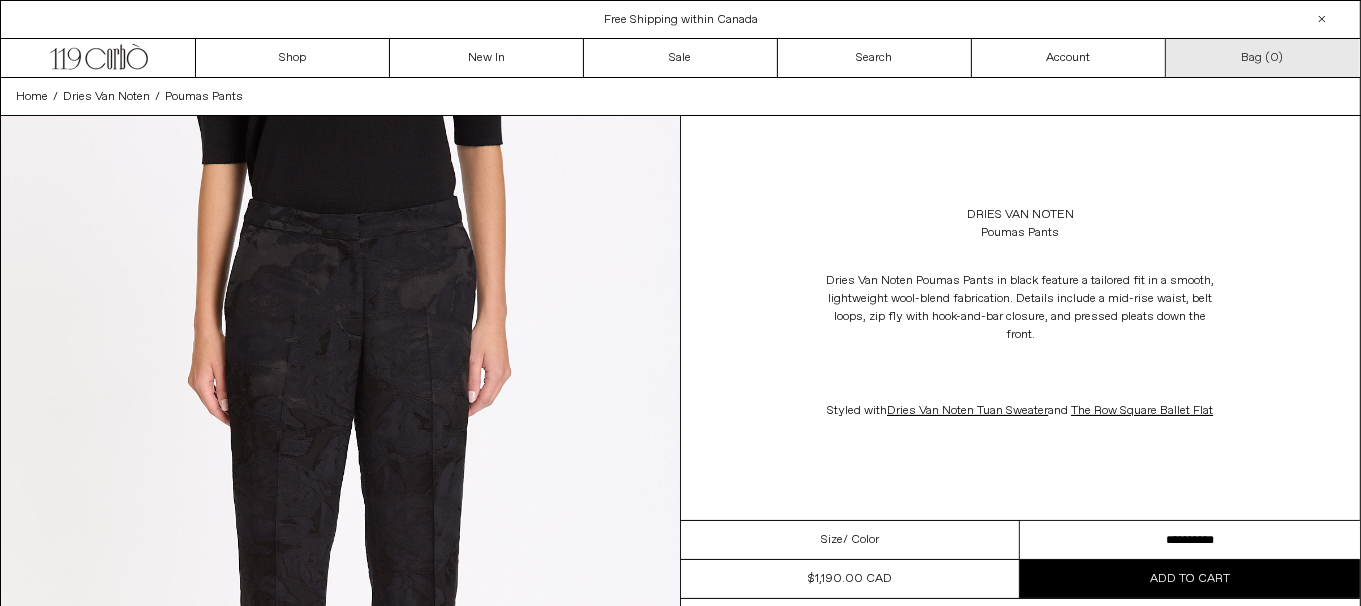 scroll, scrollTop: 0, scrollLeft: 0, axis: both 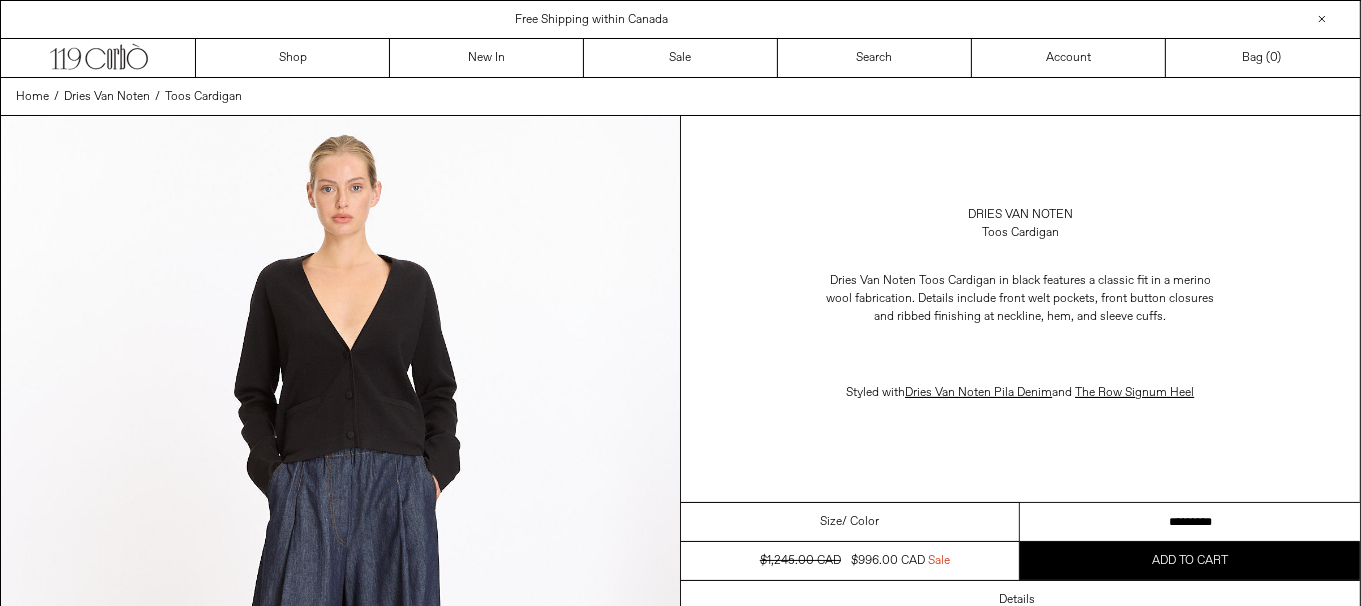 drag, startPoint x: 0, startPoint y: 0, endPoint x: 1136, endPoint y: 513, distance: 1246.4609 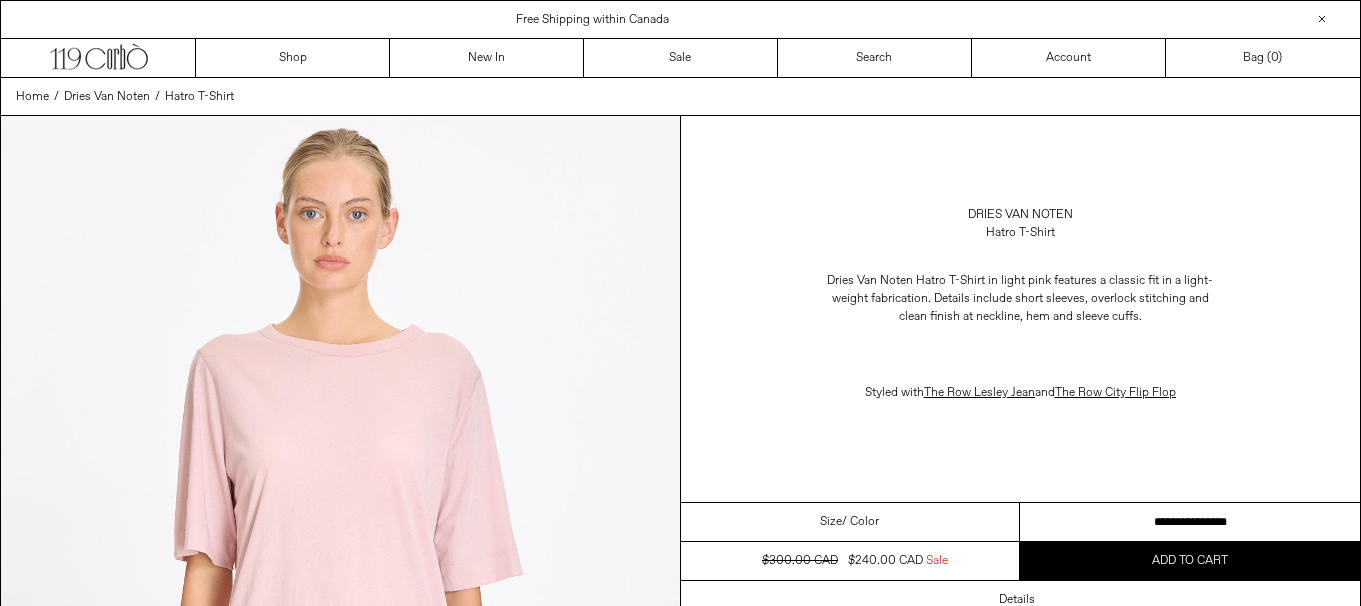 click on "**********" at bounding box center [1190, 522] 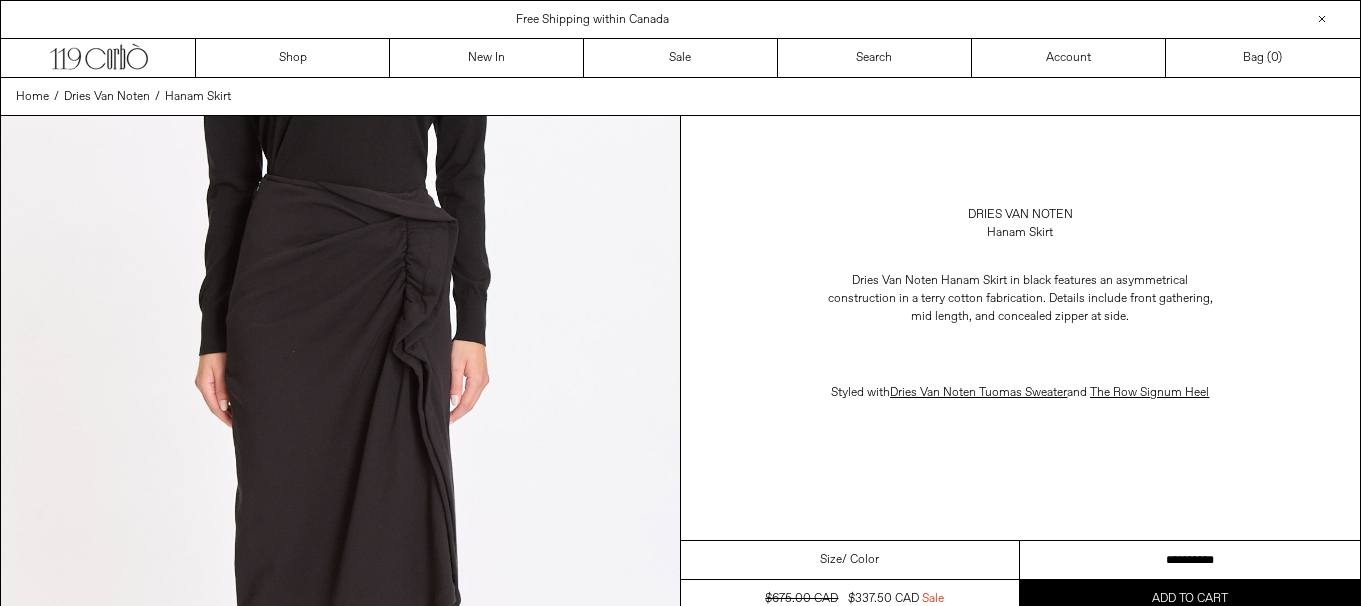 scroll, scrollTop: 0, scrollLeft: 0, axis: both 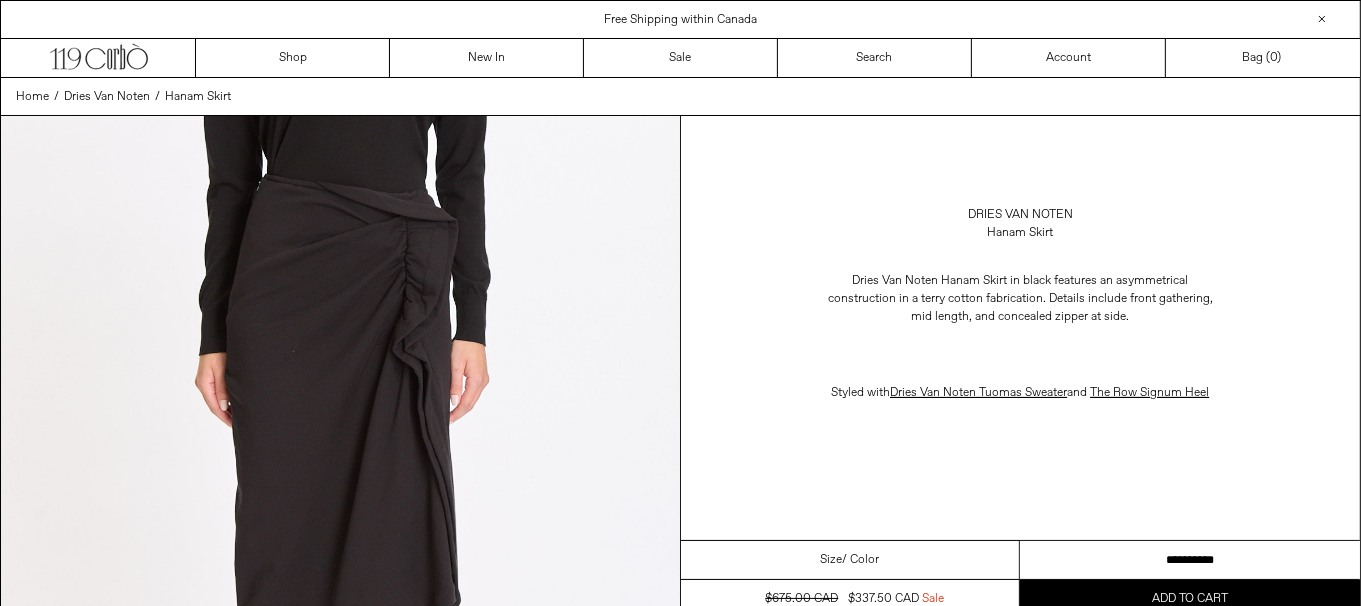 click on "**********" at bounding box center (1190, 560) 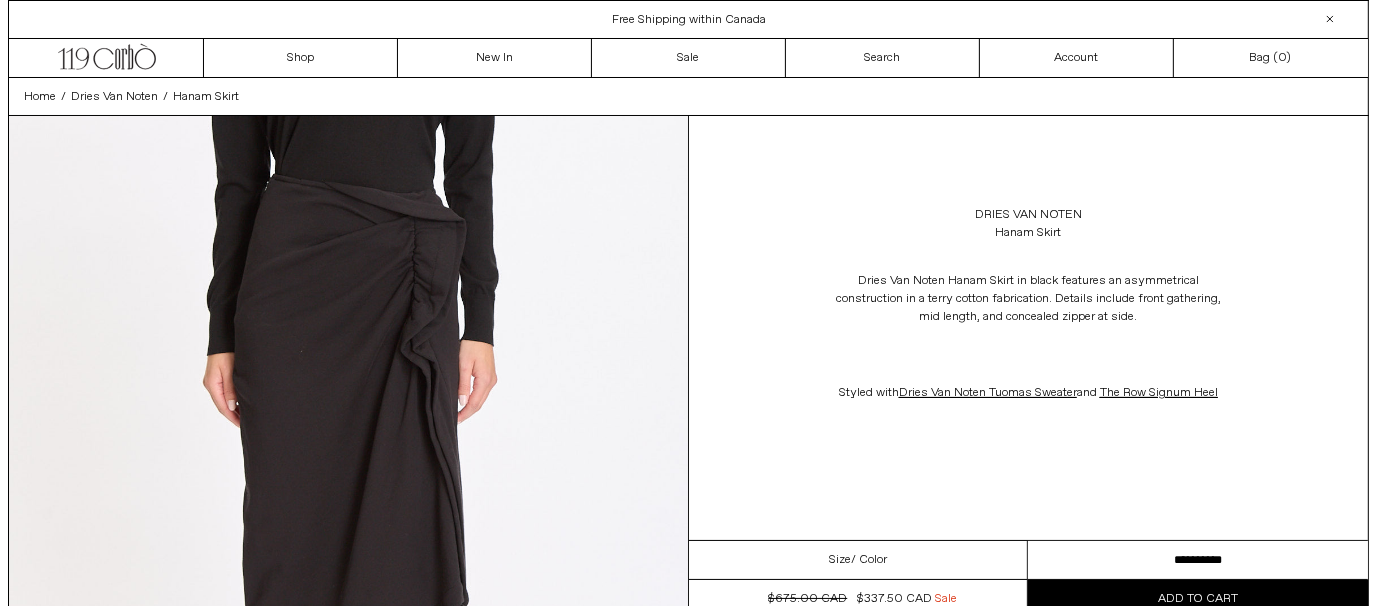 scroll, scrollTop: 0, scrollLeft: 0, axis: both 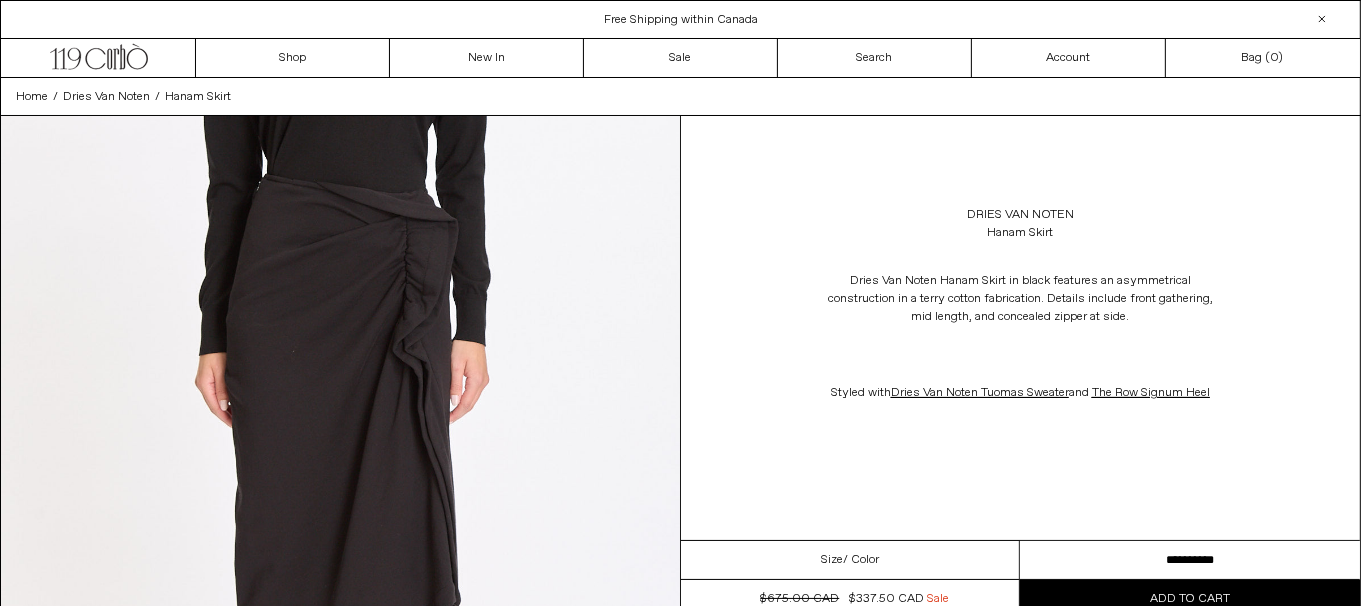 drag, startPoint x: 581, startPoint y: 169, endPoint x: 535, endPoint y: 126, distance: 62.968246 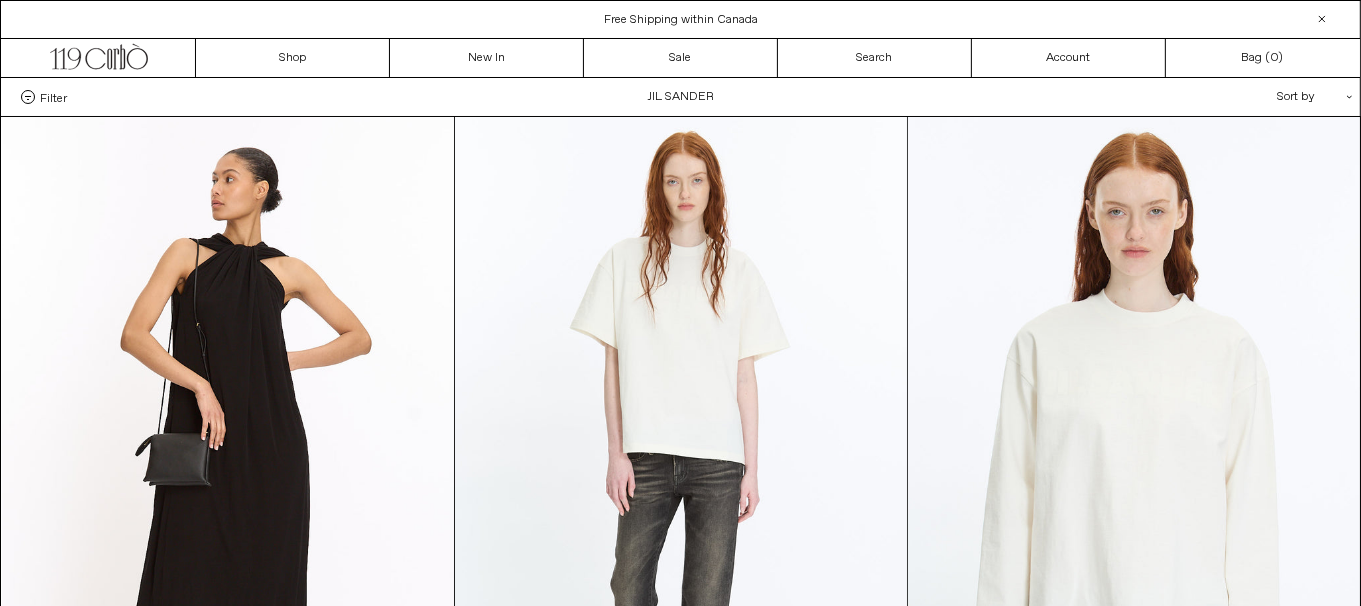 scroll, scrollTop: 0, scrollLeft: 0, axis: both 